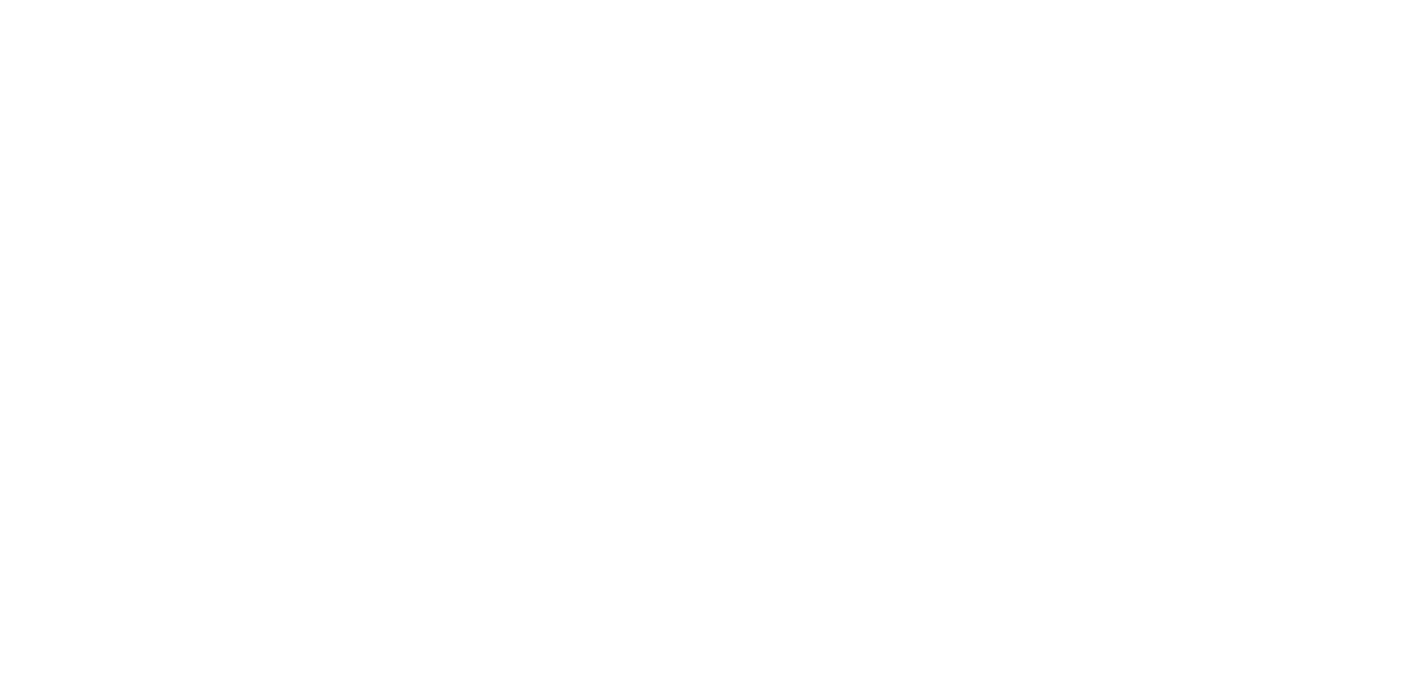 scroll, scrollTop: 0, scrollLeft: 0, axis: both 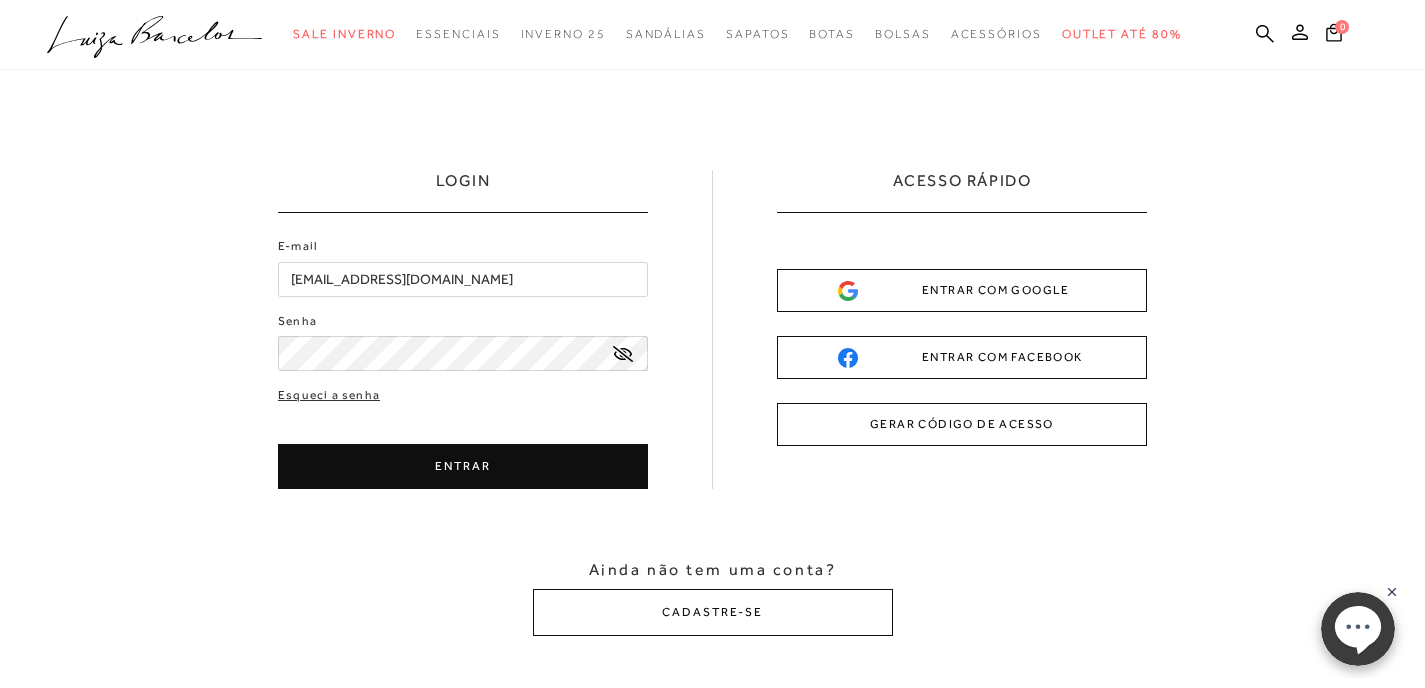 click on "ENTRAR COM GOOGLE" at bounding box center (962, 290) 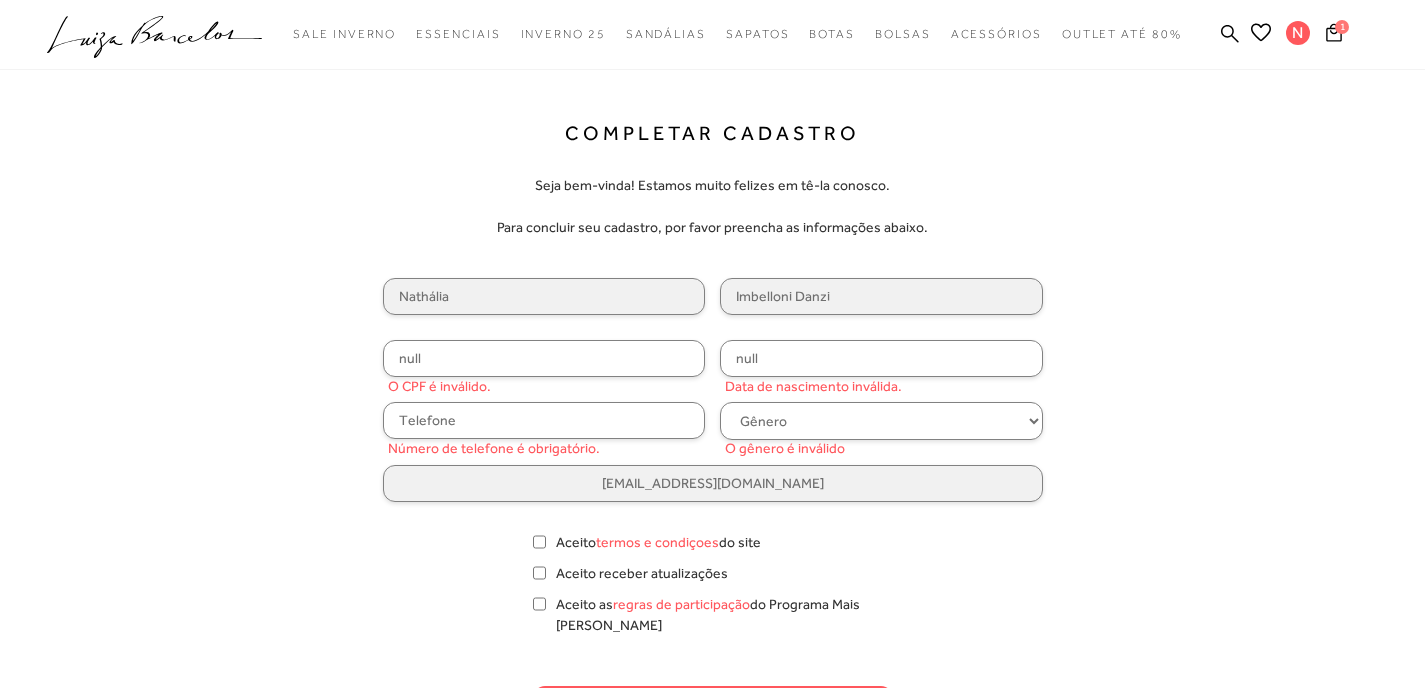 scroll, scrollTop: 0, scrollLeft: 0, axis: both 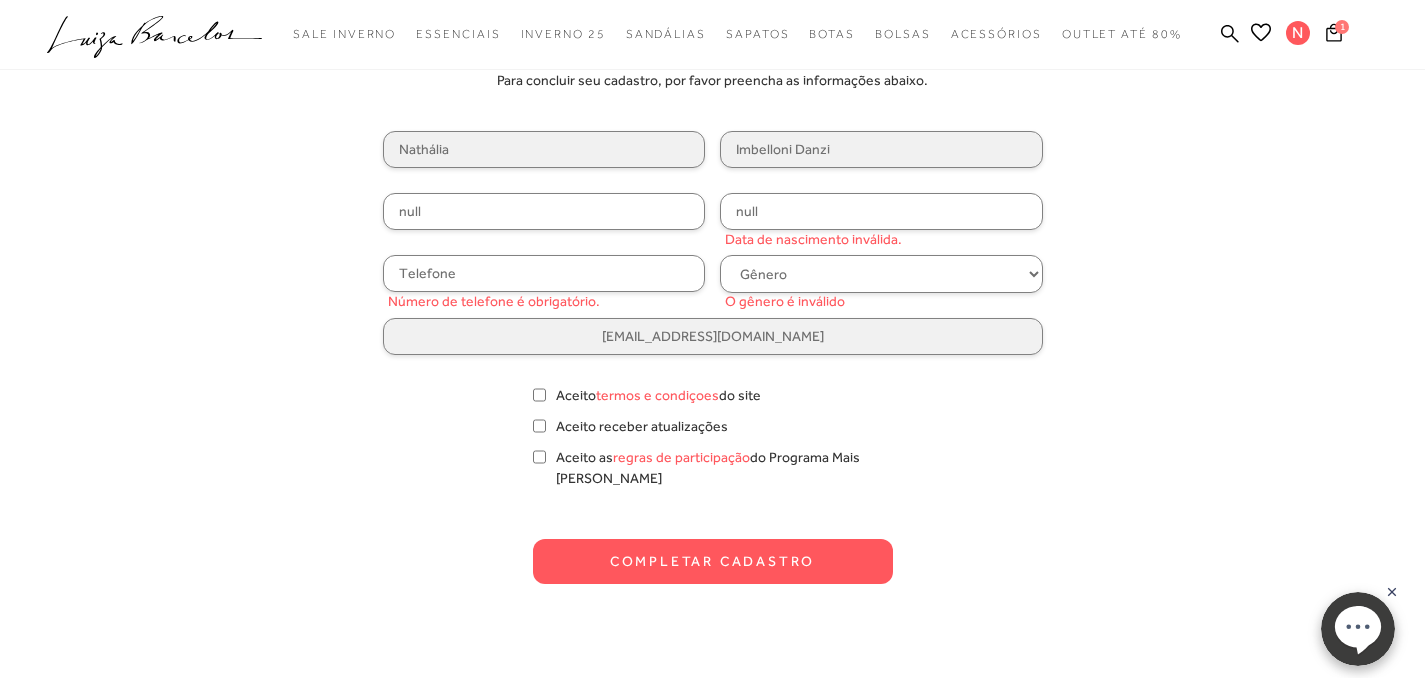 drag, startPoint x: 501, startPoint y: 214, endPoint x: 336, endPoint y: 183, distance: 167.88687 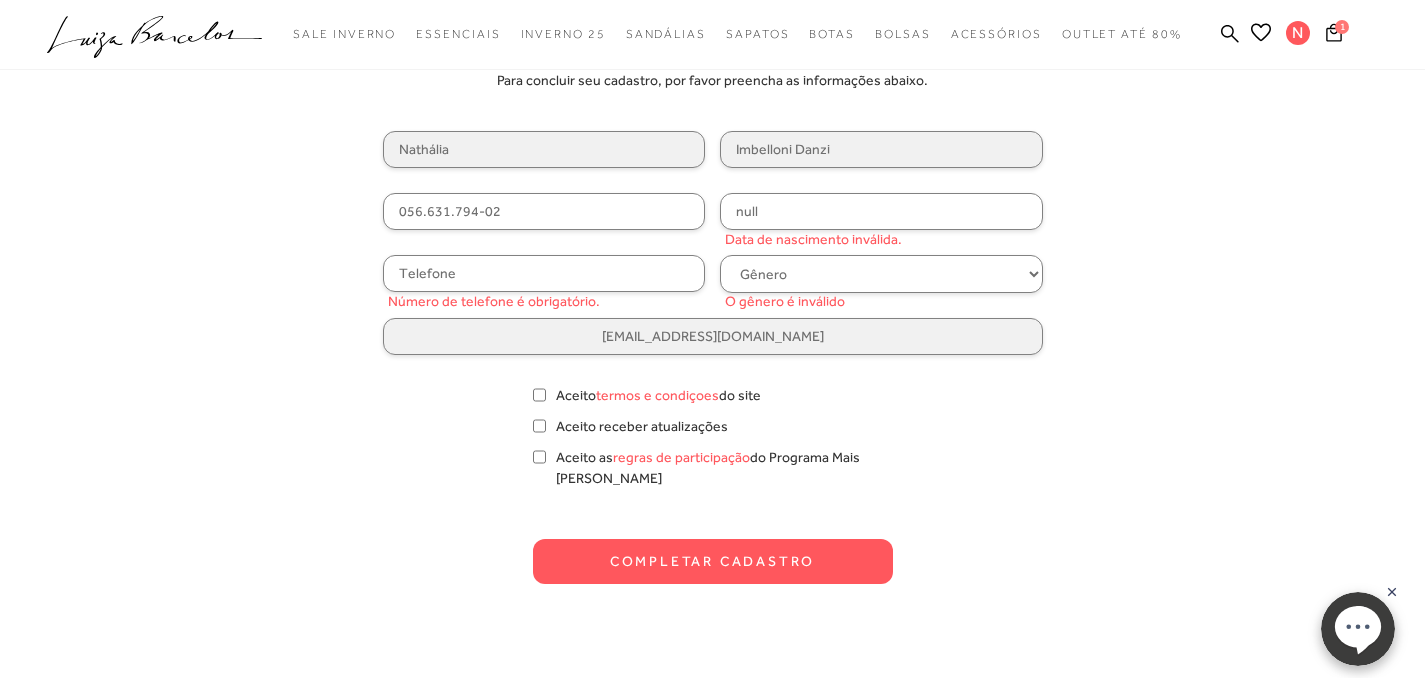 type on "056.631.794-02" 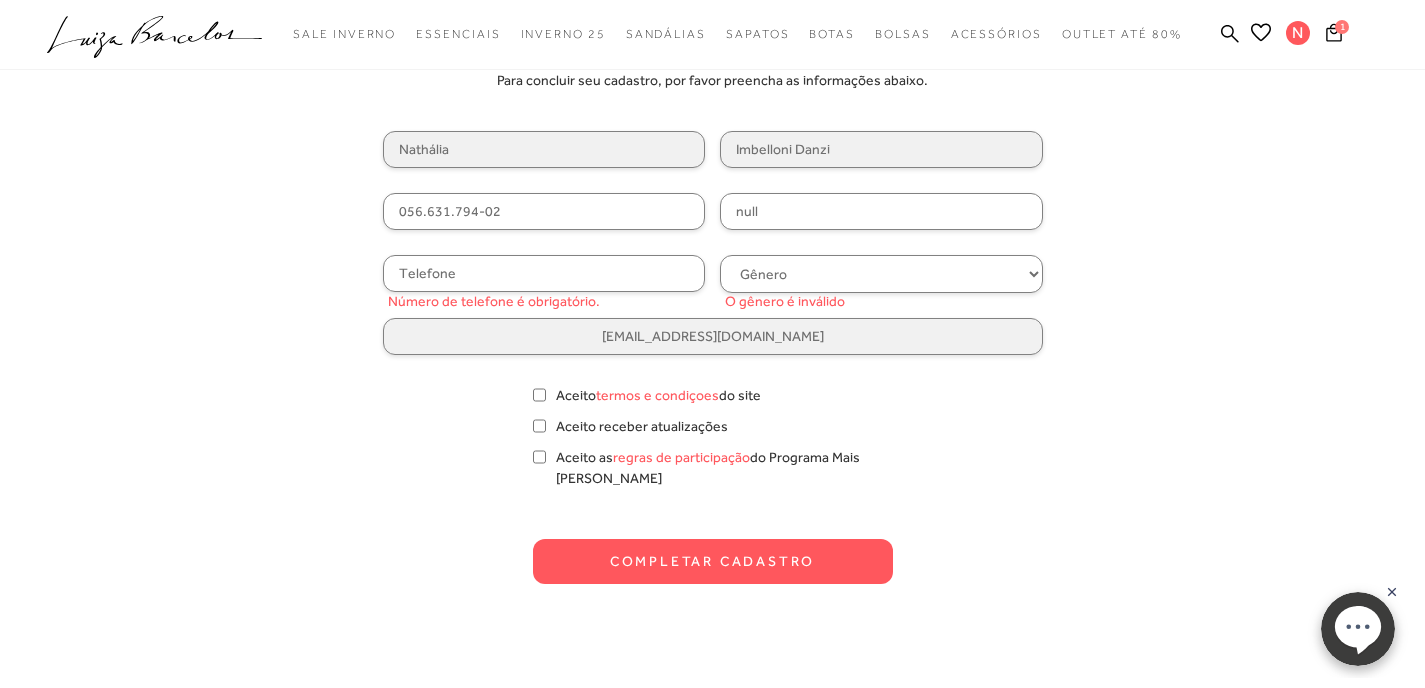 drag, startPoint x: 873, startPoint y: 219, endPoint x: 685, endPoint y: 197, distance: 189.28285 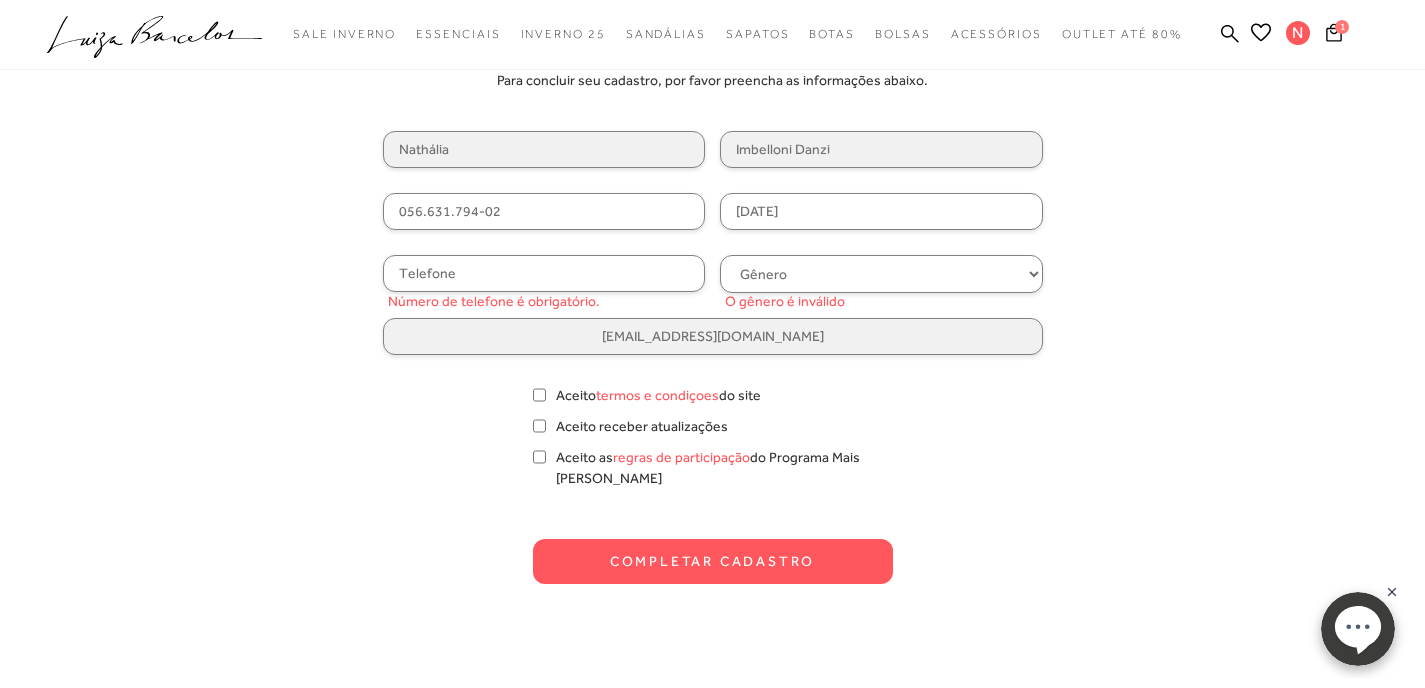 type on "[DATE]" 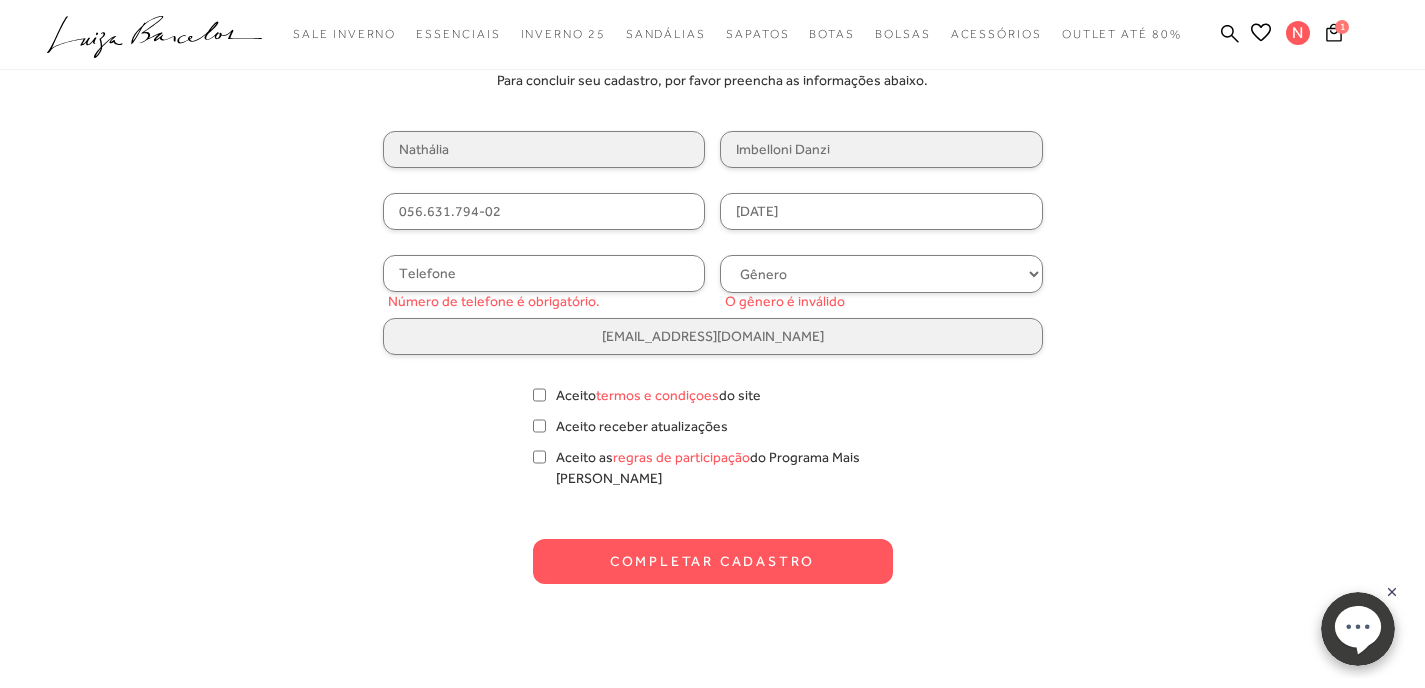 select 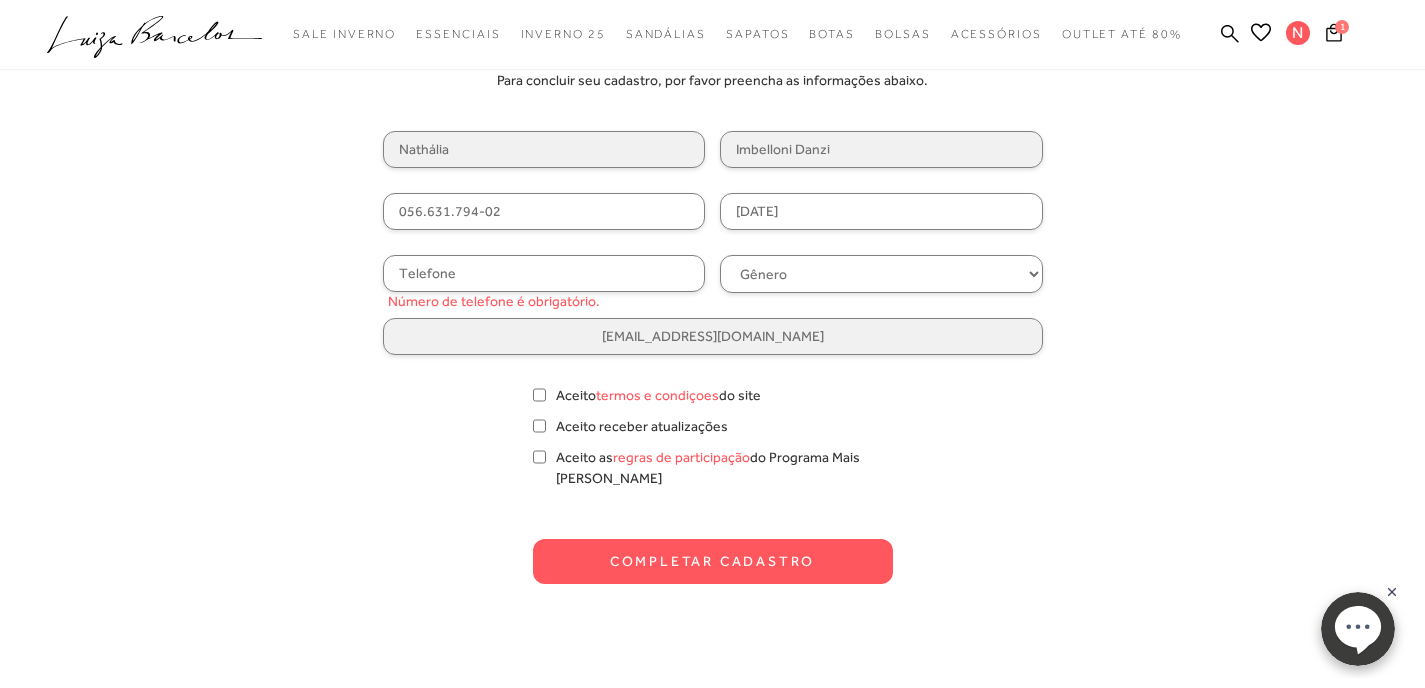 click on "Número de telefone é obrigatório." at bounding box center (494, 301) 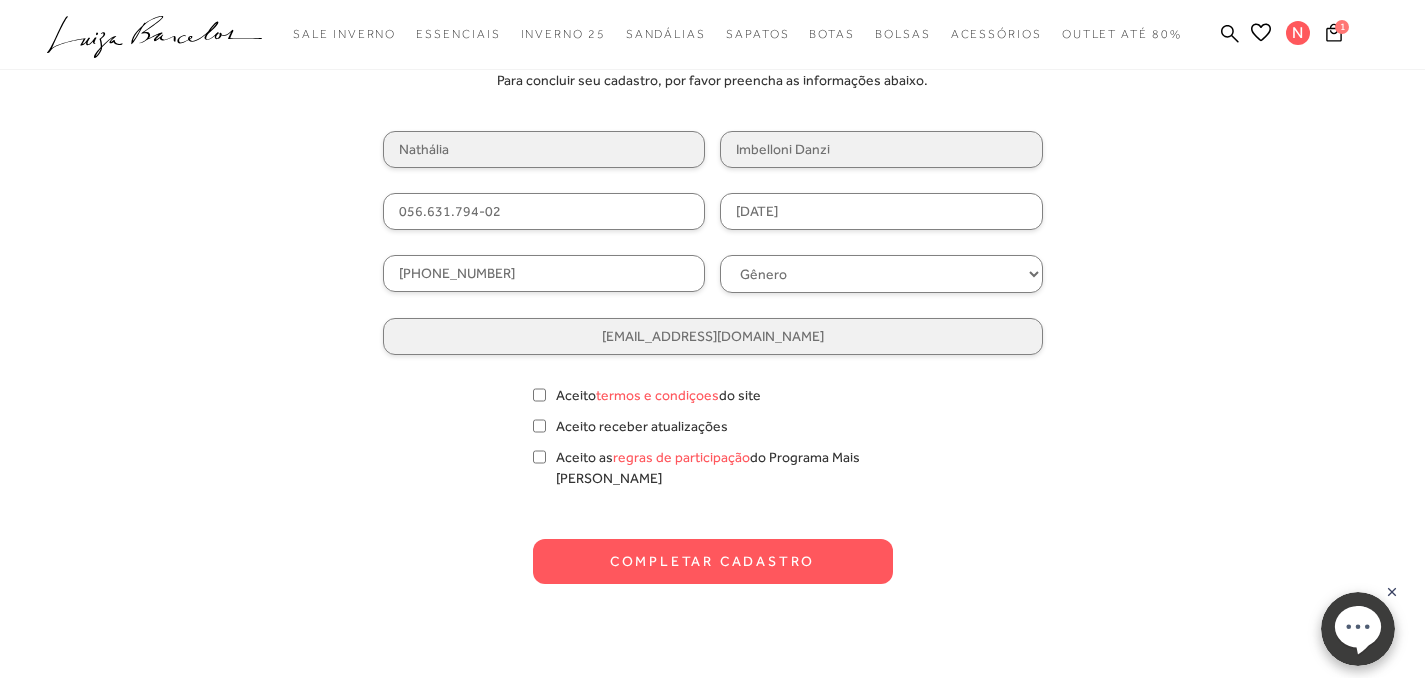 drag, startPoint x: 539, startPoint y: 280, endPoint x: 299, endPoint y: 244, distance: 242.68498 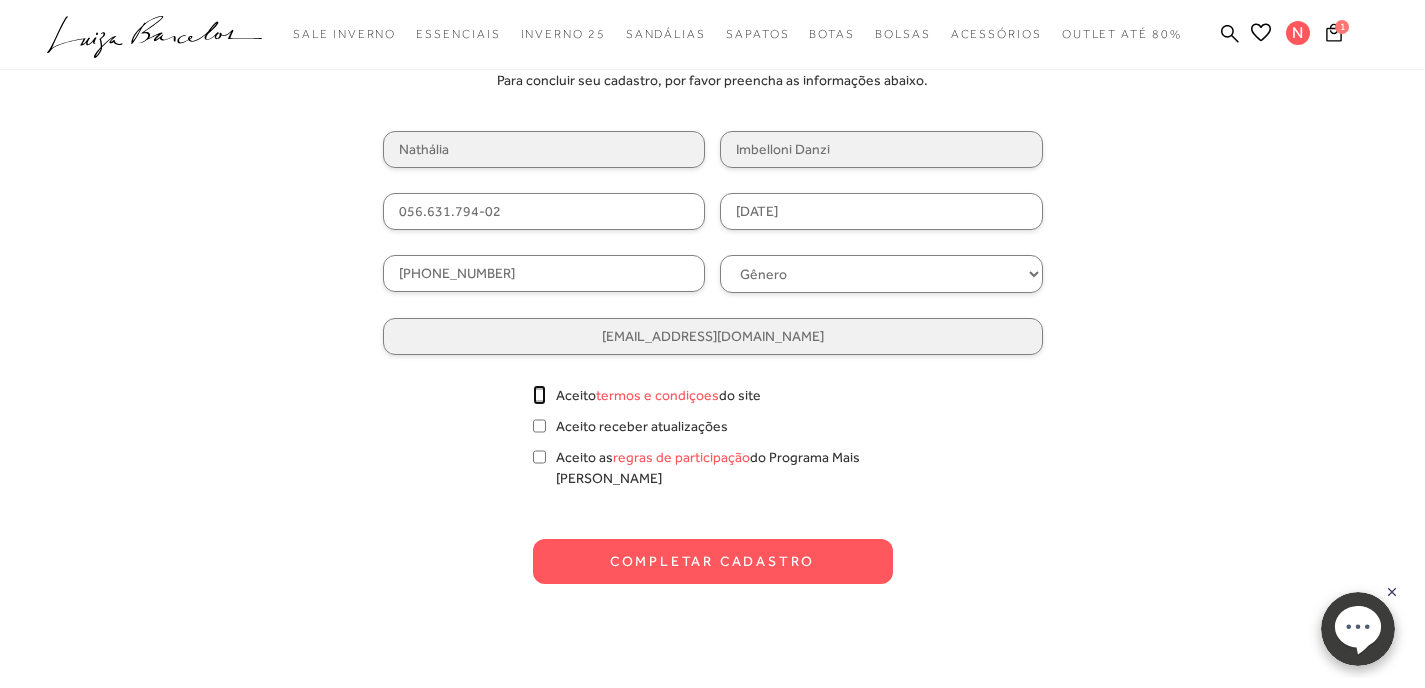click on "Aceito  termos e condiçoes  do site" at bounding box center [539, 395] 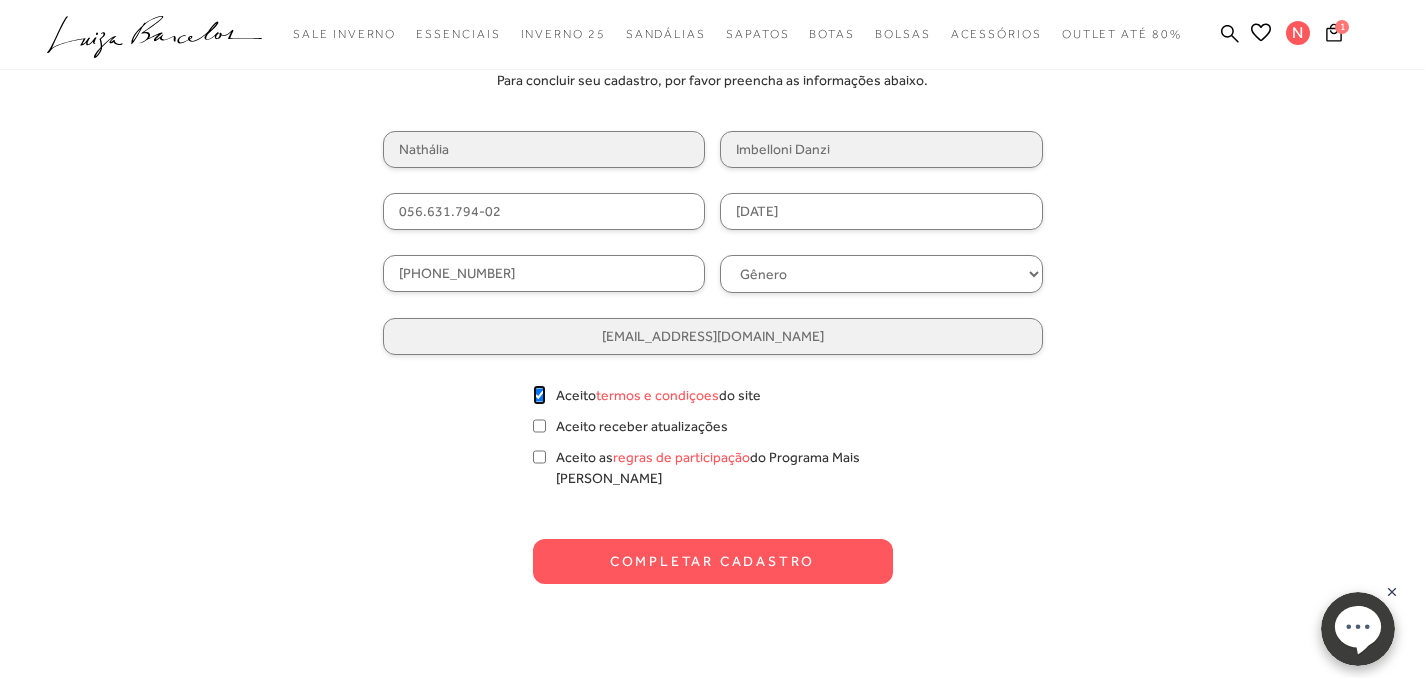 checkbox on "true" 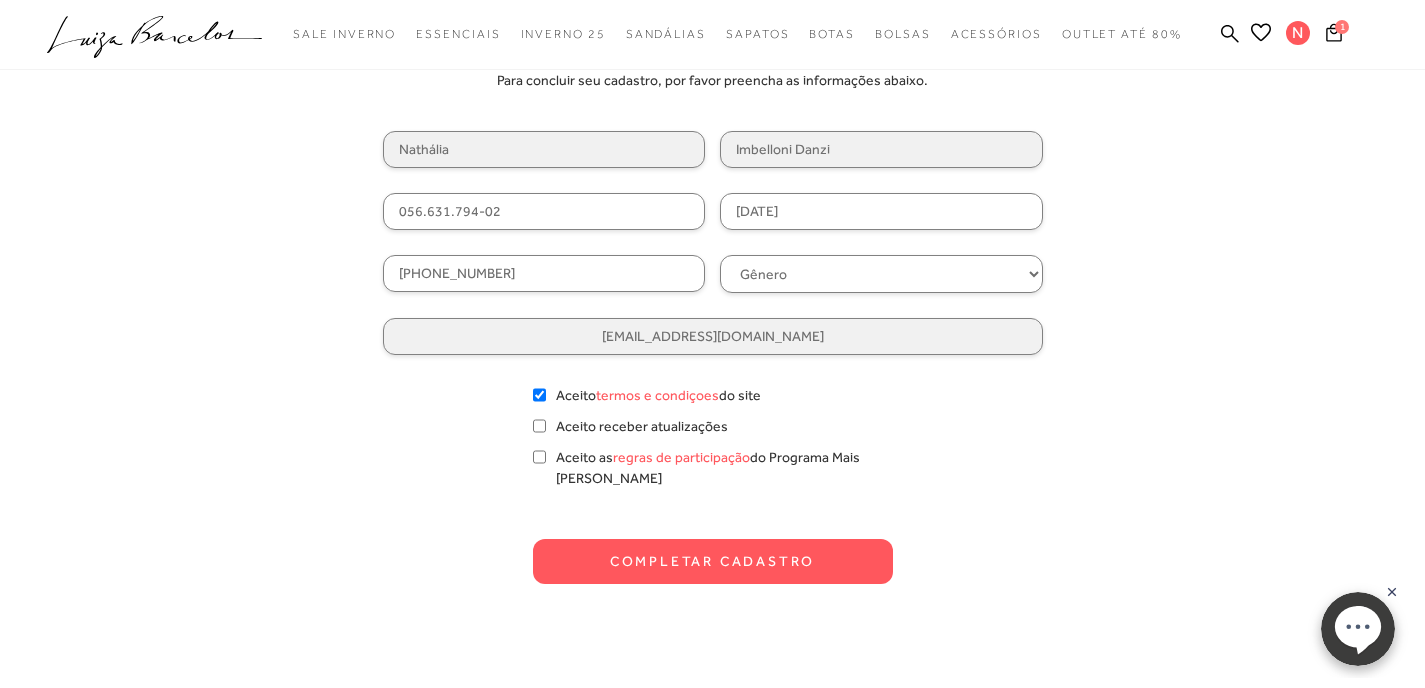 click on "Completar Cadastro" at bounding box center [713, 561] 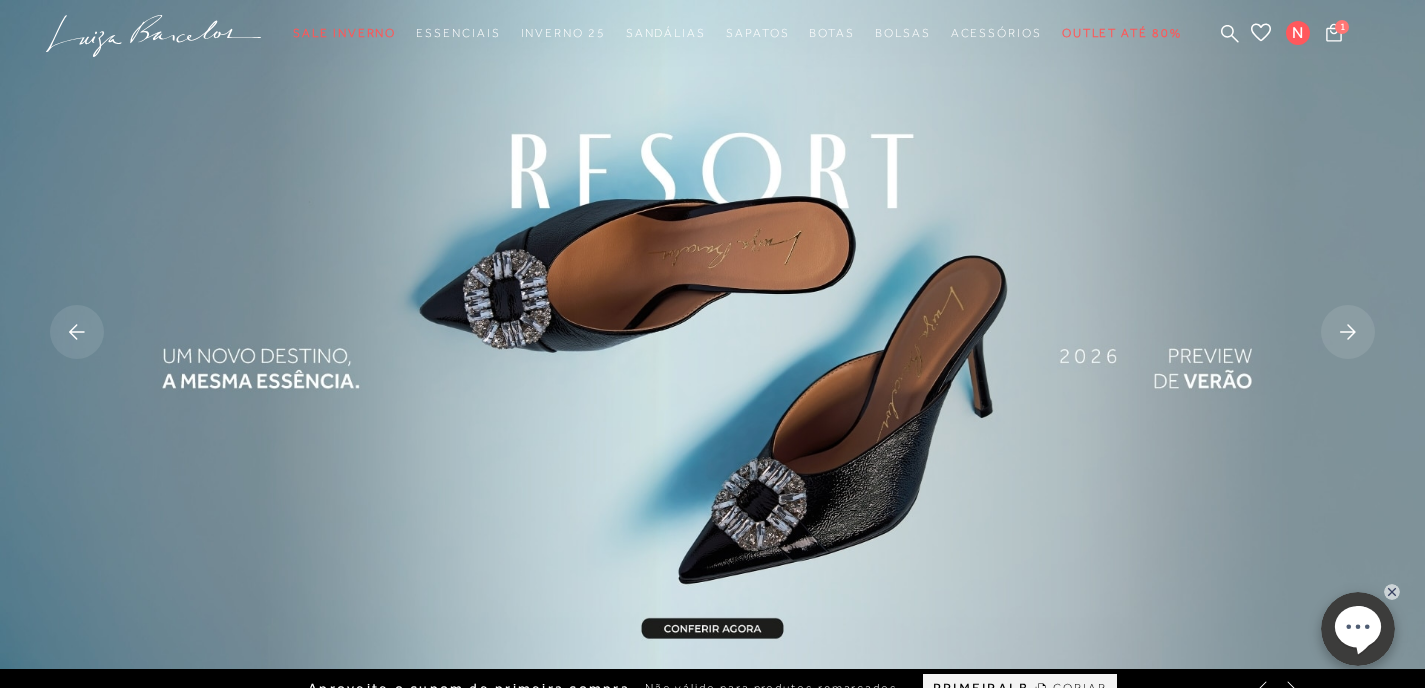scroll, scrollTop: 0, scrollLeft: 0, axis: both 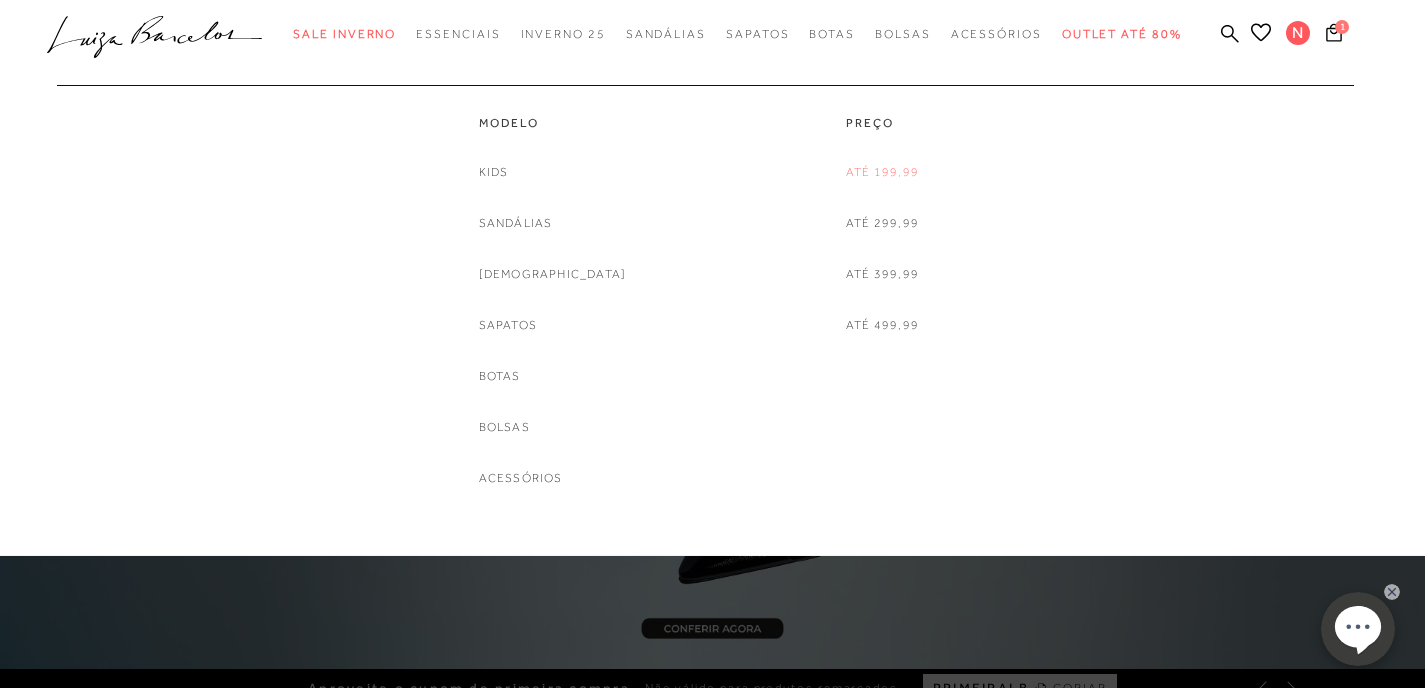 click on "Até 199,99" at bounding box center [882, 172] 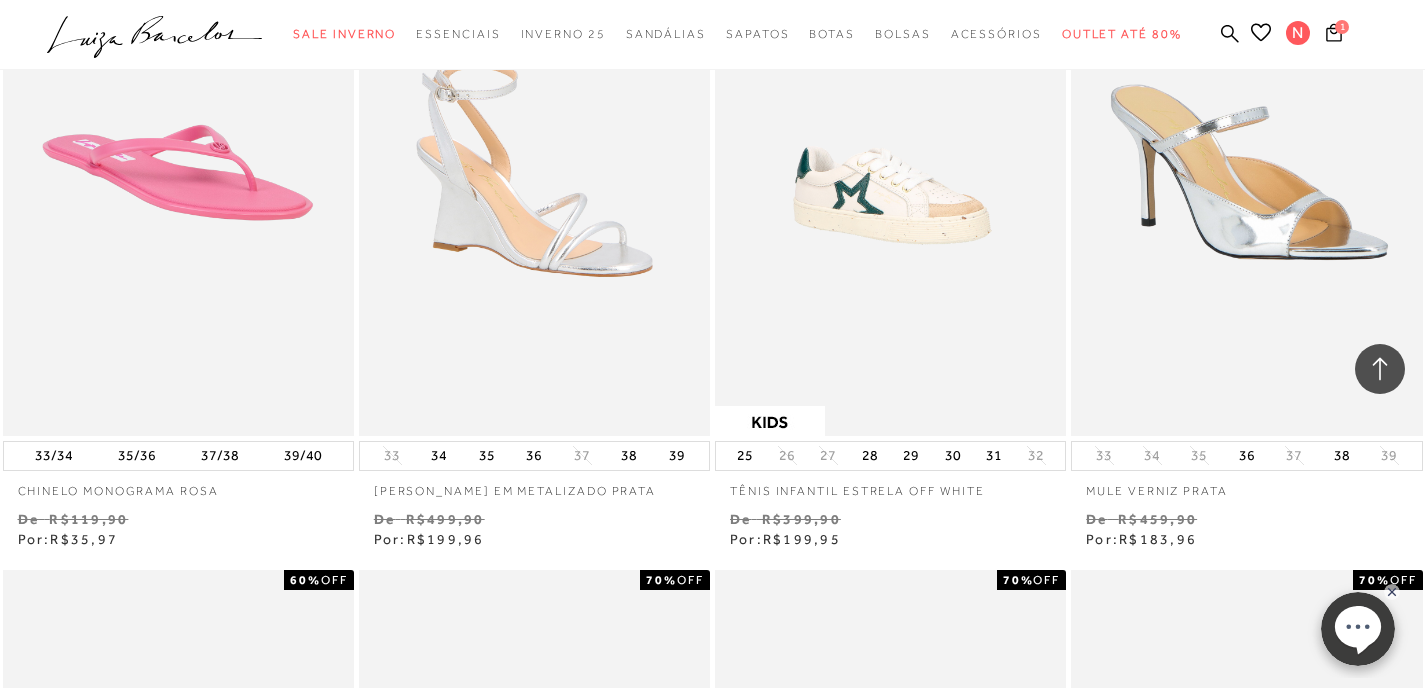 scroll, scrollTop: 2932, scrollLeft: 0, axis: vertical 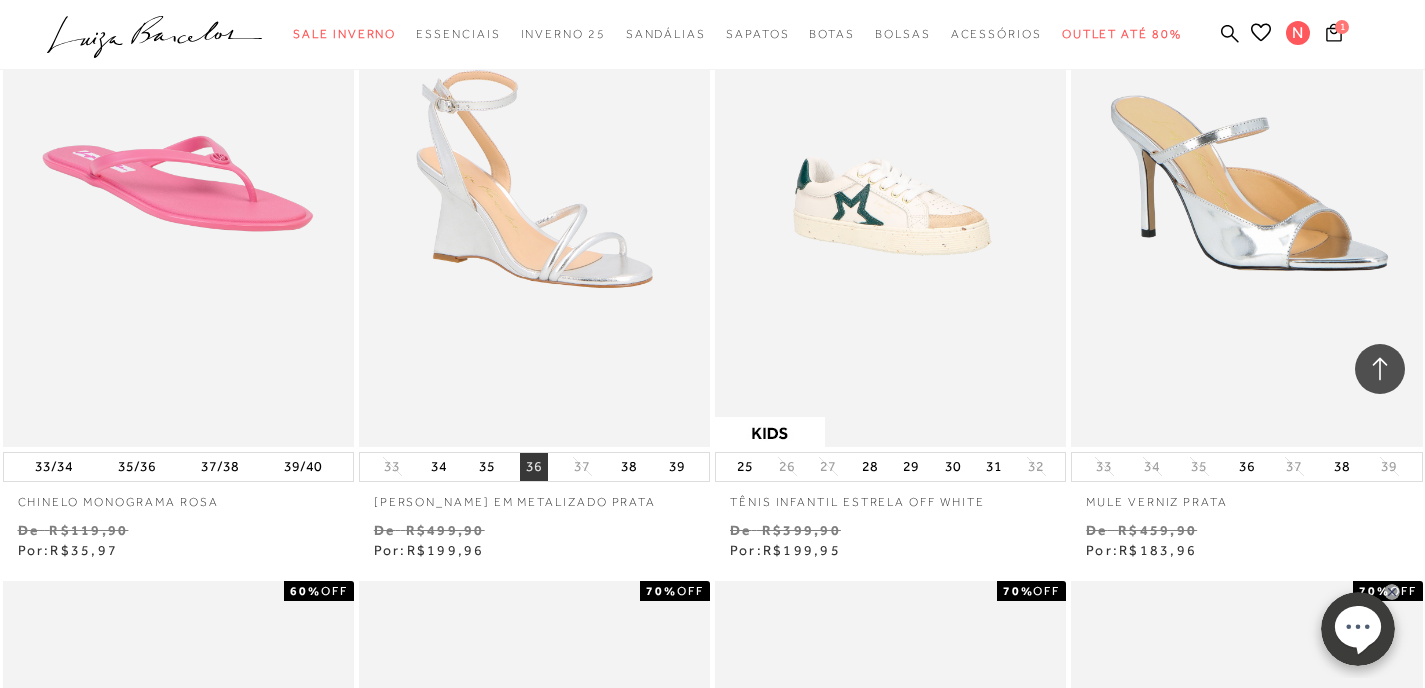click on "36" at bounding box center [534, 467] 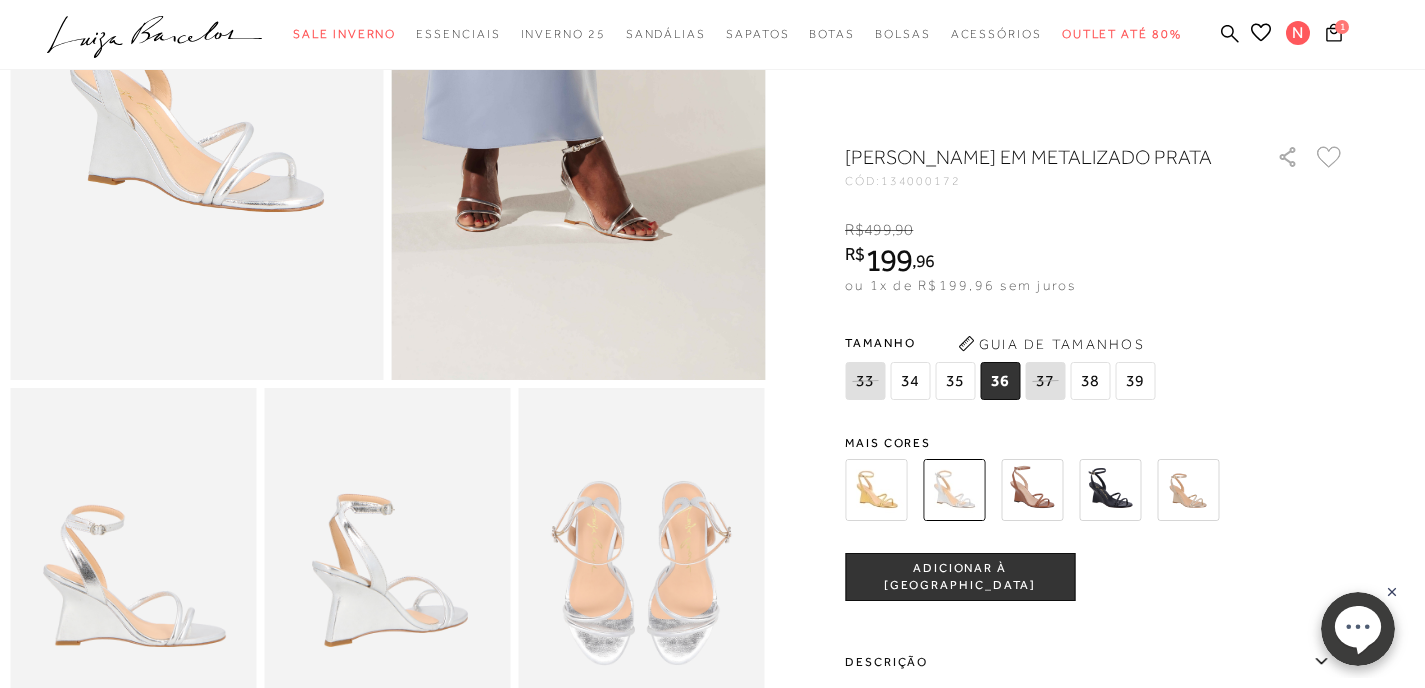 scroll, scrollTop: 239, scrollLeft: 0, axis: vertical 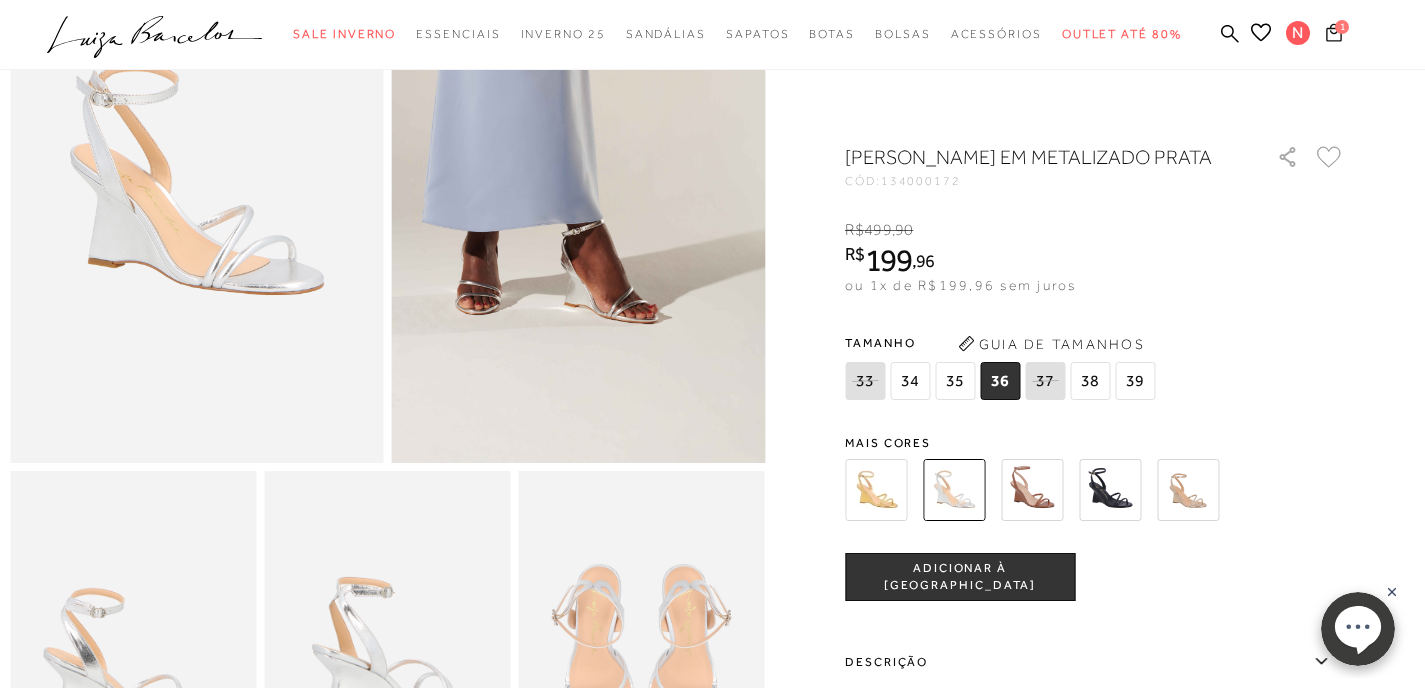 click on "1" at bounding box center (1342, 27) 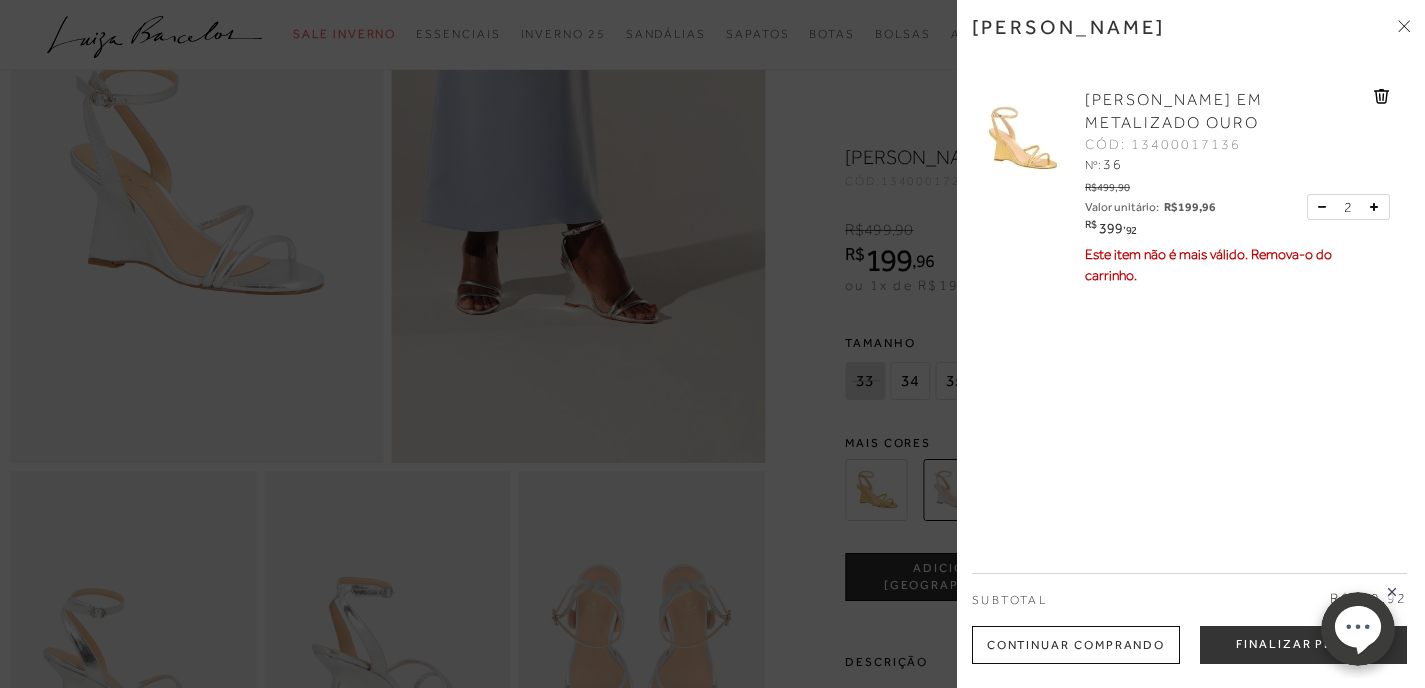 click 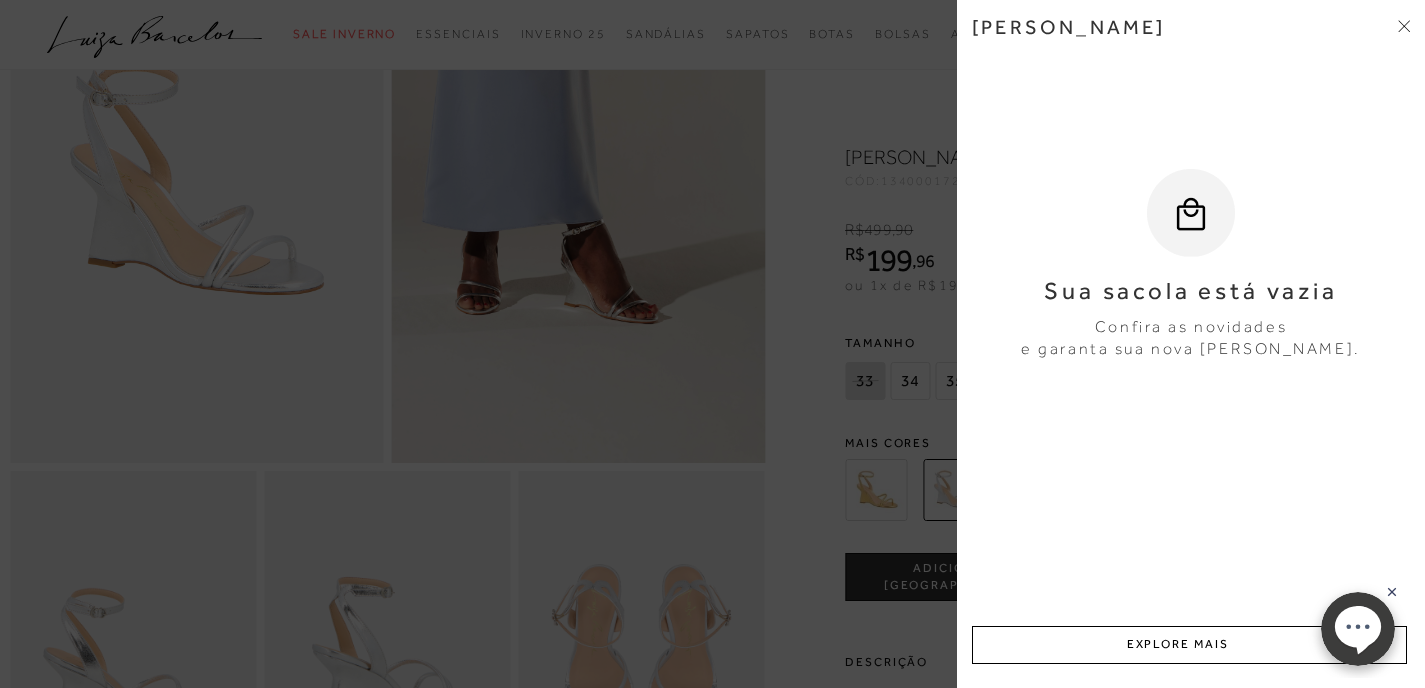 click on "[PERSON_NAME]" at bounding box center (1191, 42) 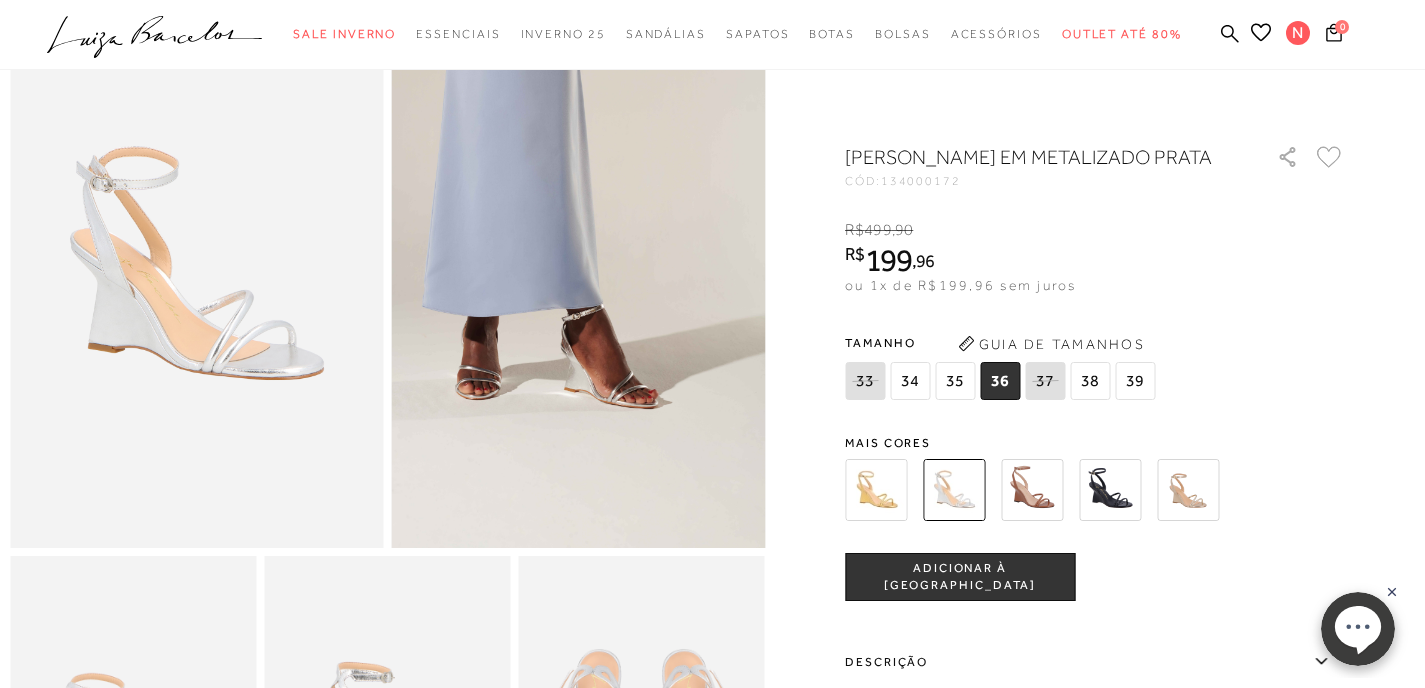 scroll, scrollTop: 157, scrollLeft: 0, axis: vertical 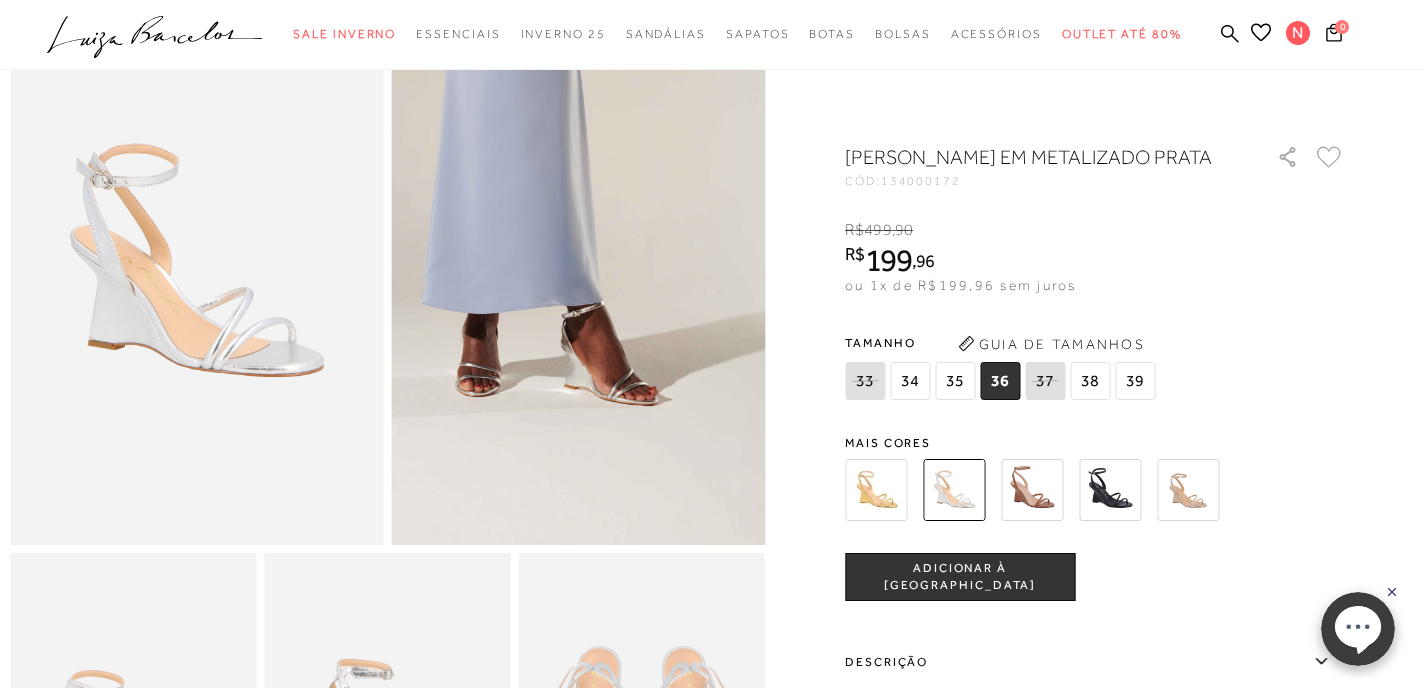 click on "ADICIONAR À [GEOGRAPHIC_DATA]" at bounding box center [960, 577] 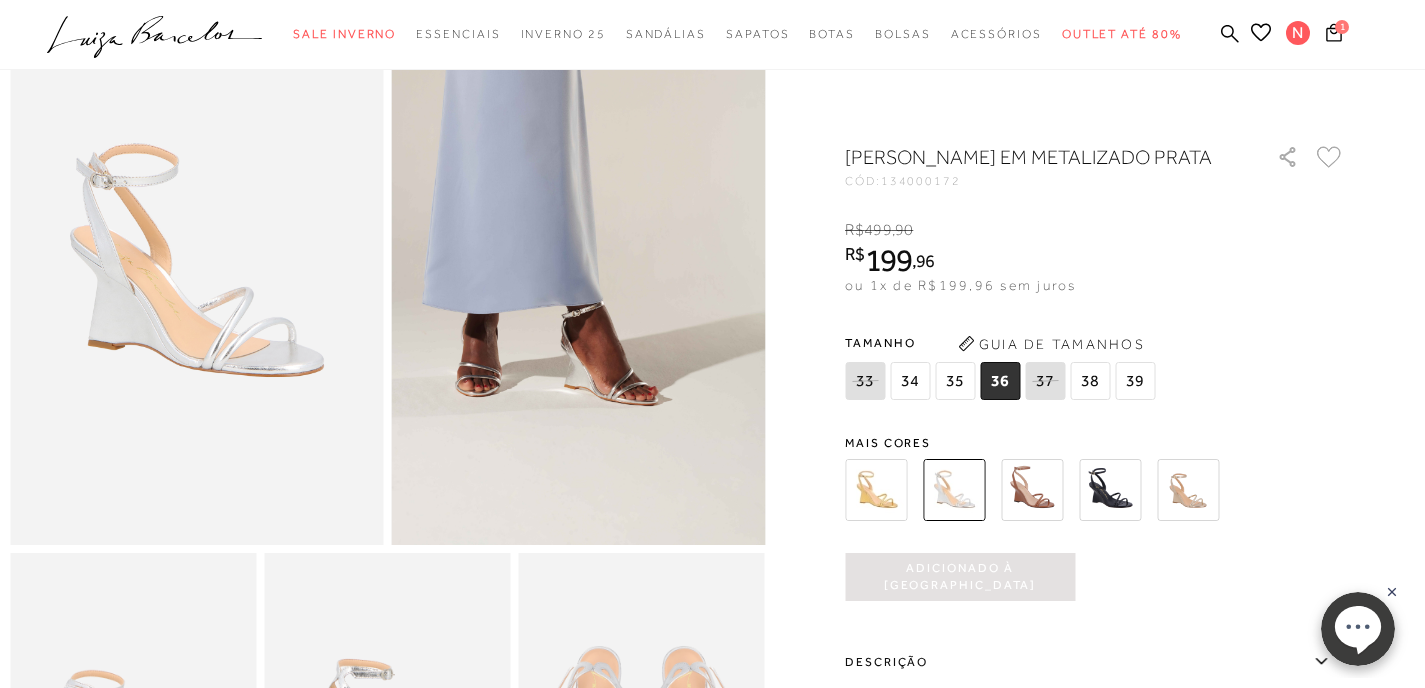 scroll, scrollTop: 0, scrollLeft: 0, axis: both 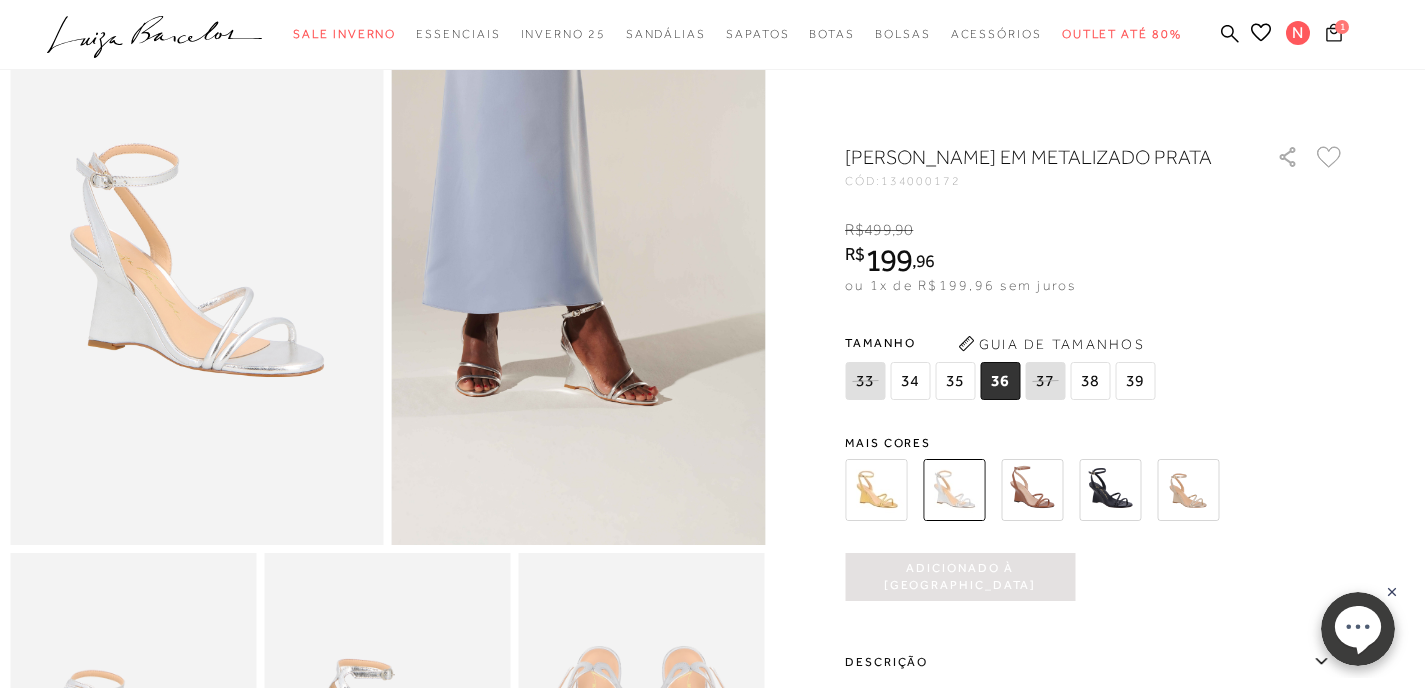click 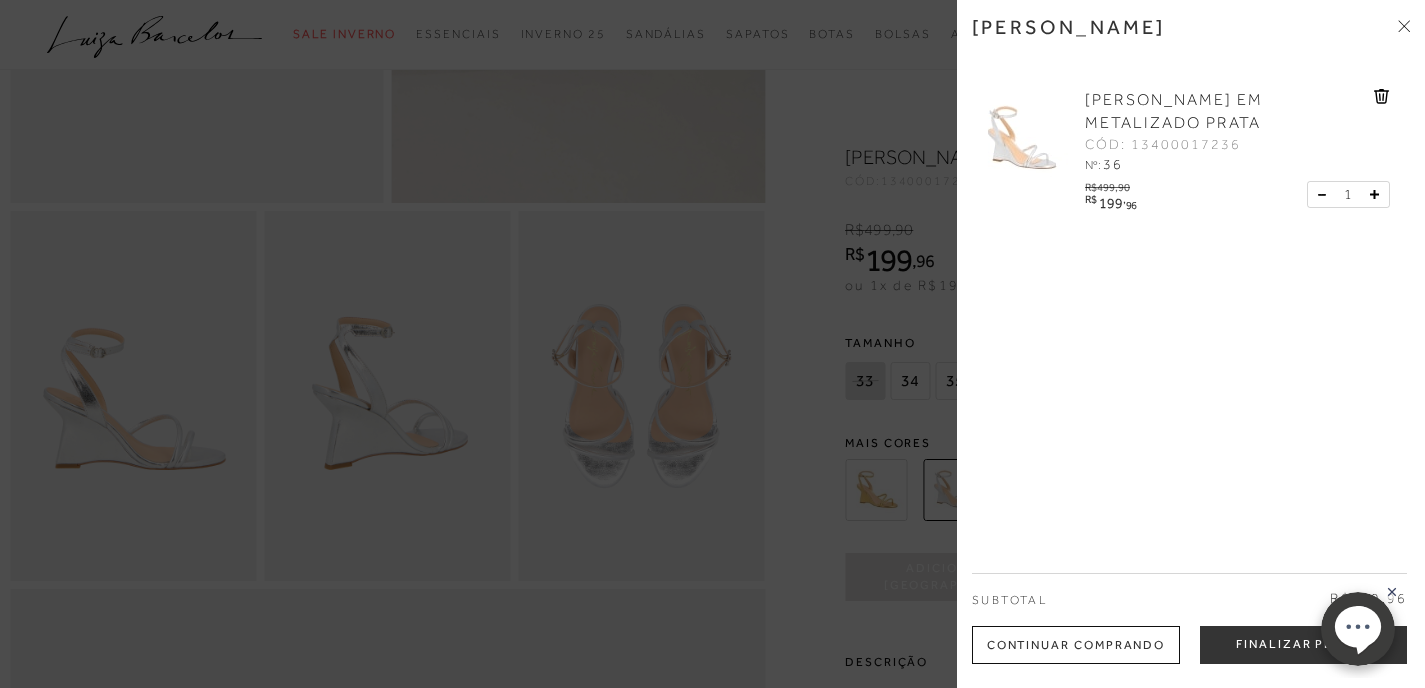 scroll, scrollTop: 523, scrollLeft: 0, axis: vertical 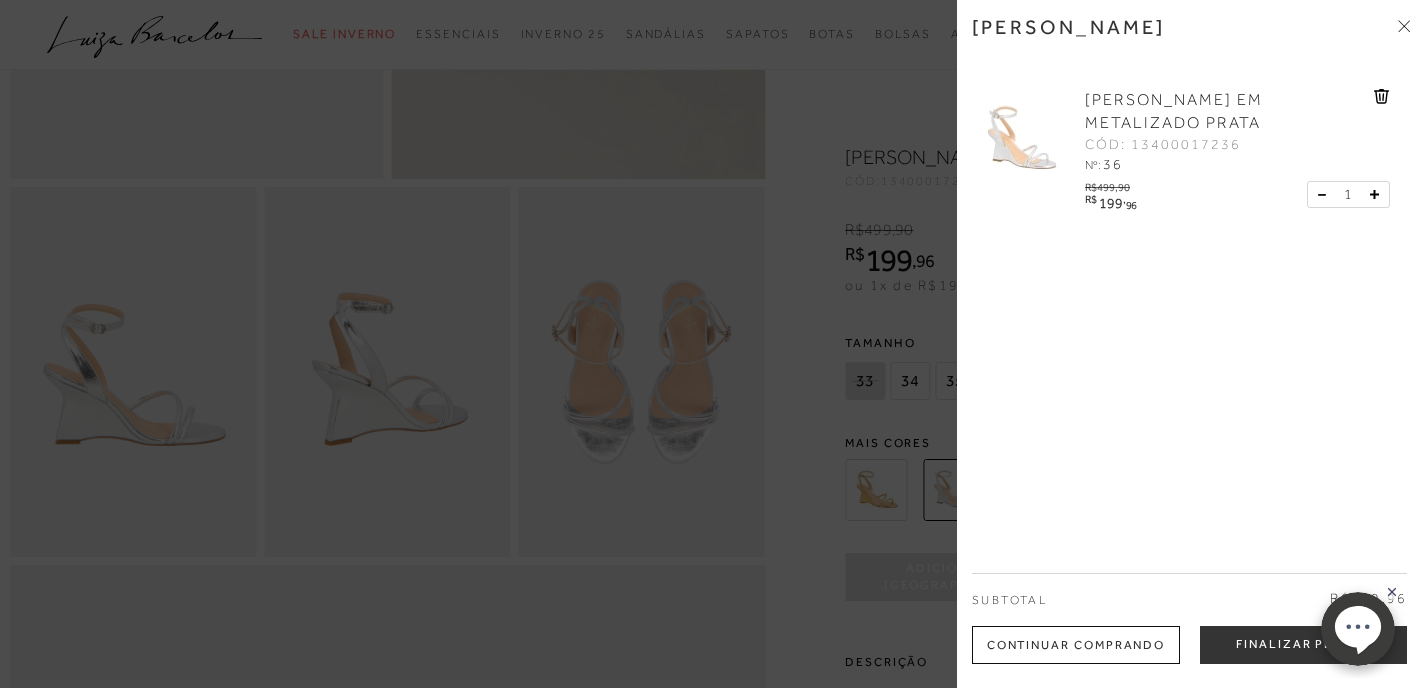 click on "Subtotal
R$199,96" at bounding box center [1189, 599] 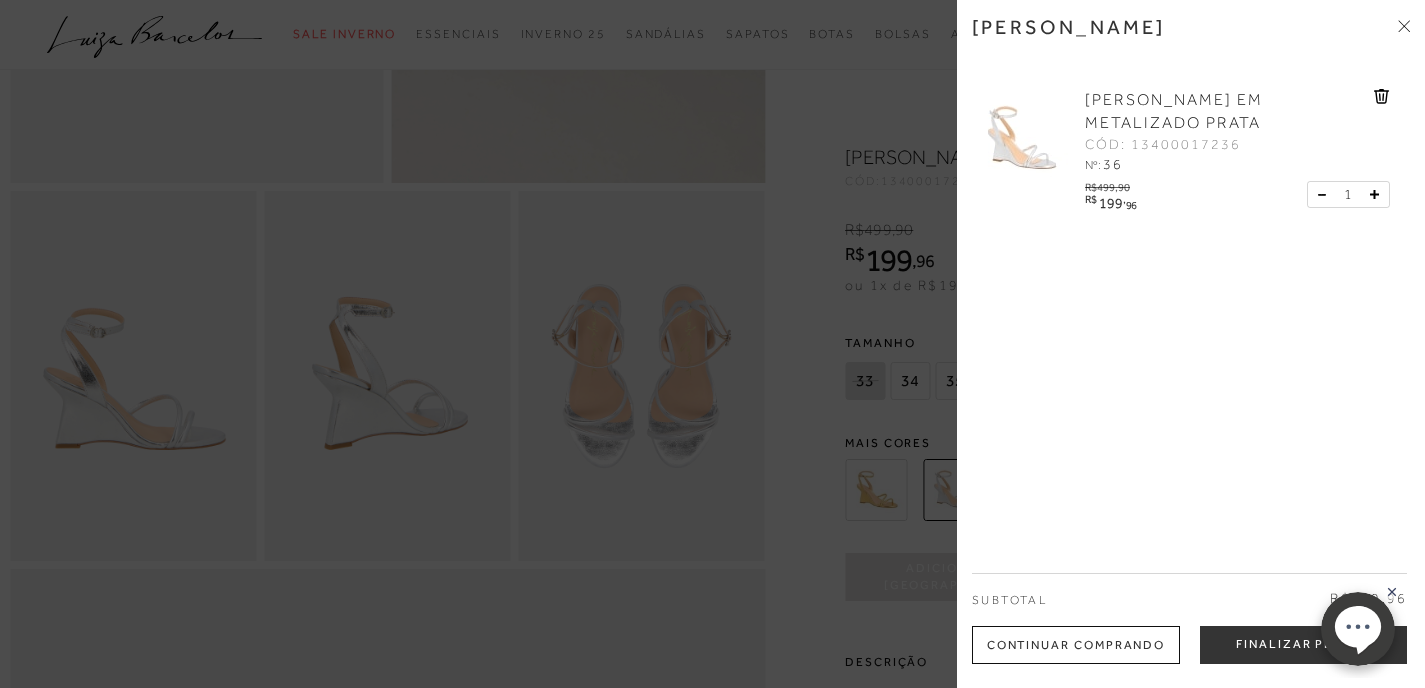 scroll, scrollTop: 464, scrollLeft: 0, axis: vertical 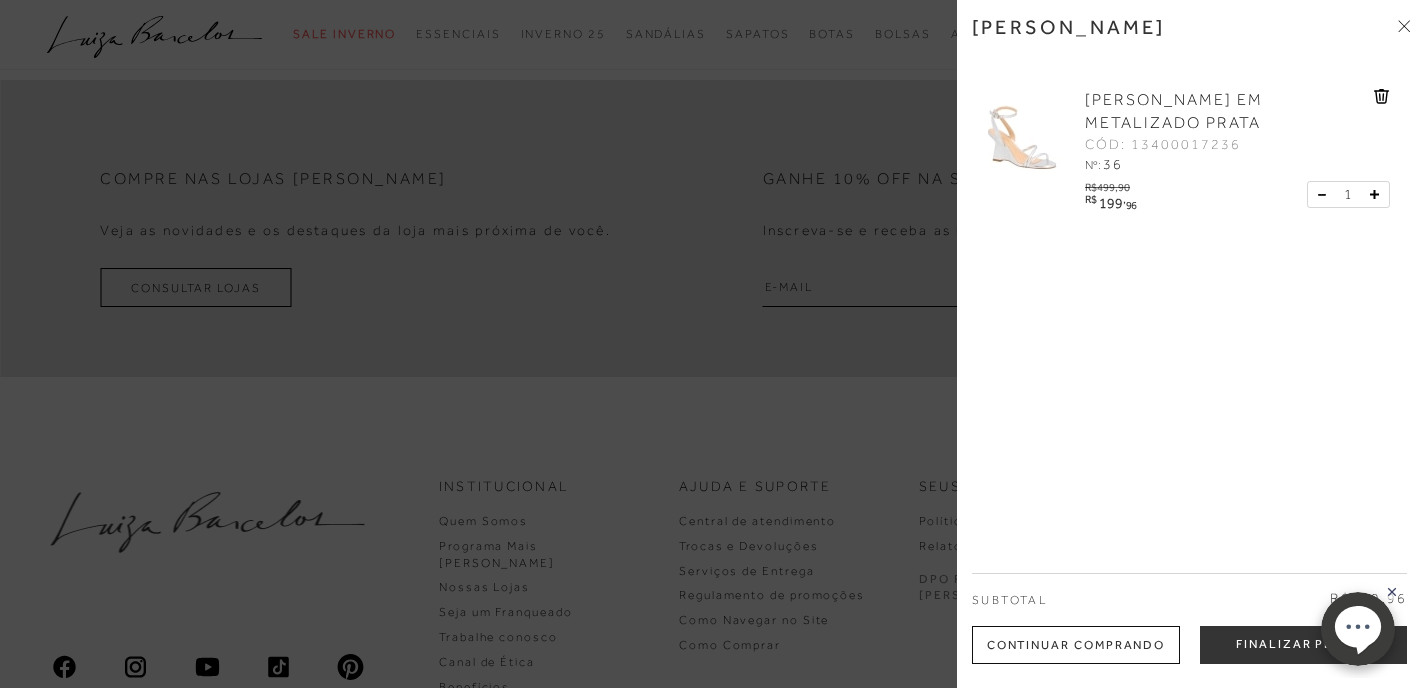 click on "0
.st0{fill:#3c3c3b;}
.st1{opacity:0.2;}
.st2{fill:#231F20;}
.st3{fill:#FFFFFF;}
.st4{fill:#4F5D73;}" at bounding box center (1358, 629) 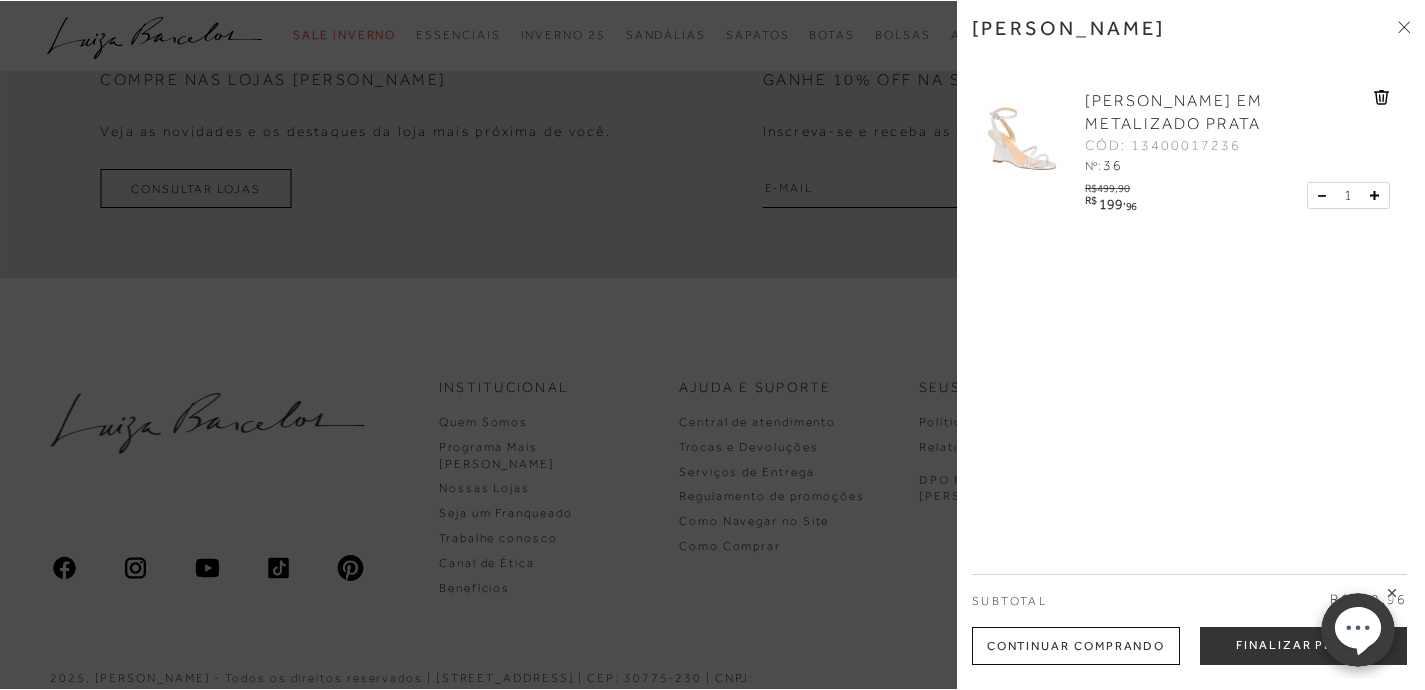 scroll, scrollTop: 3451, scrollLeft: 0, axis: vertical 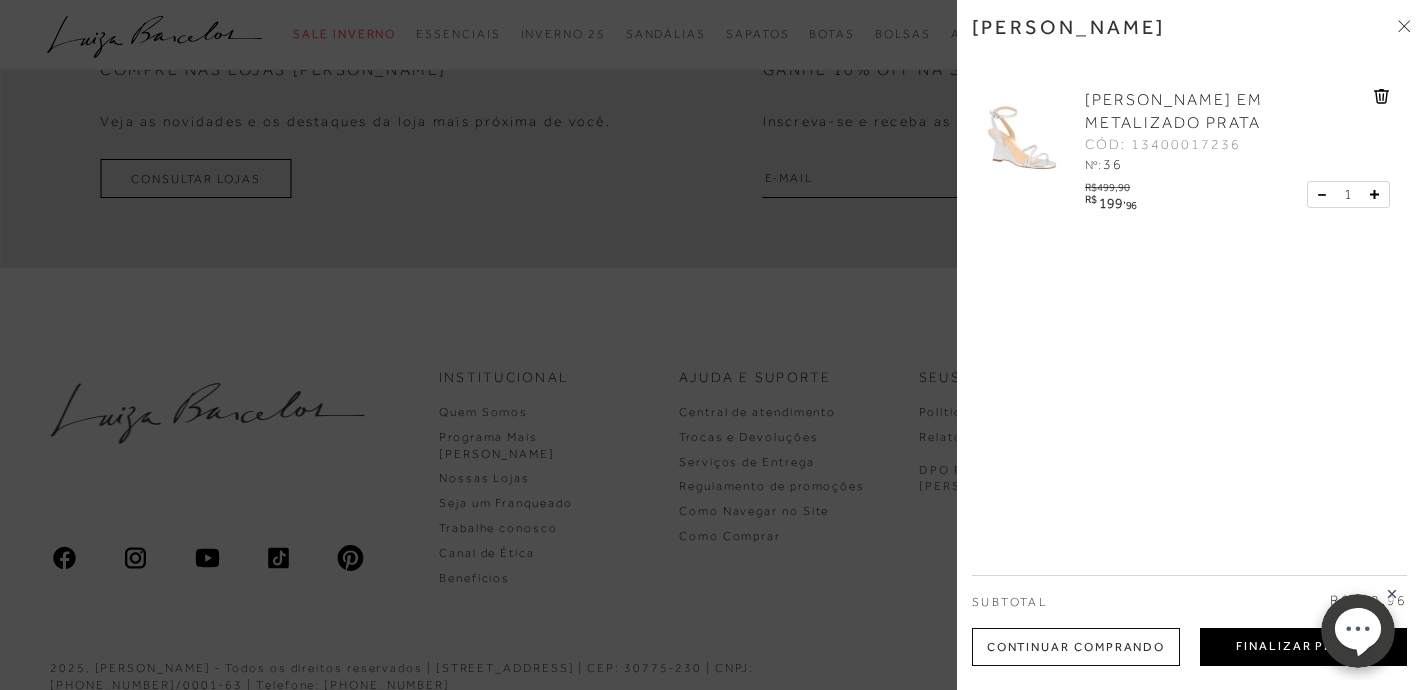 click on "Finalizar Pedido" at bounding box center [1303, 647] 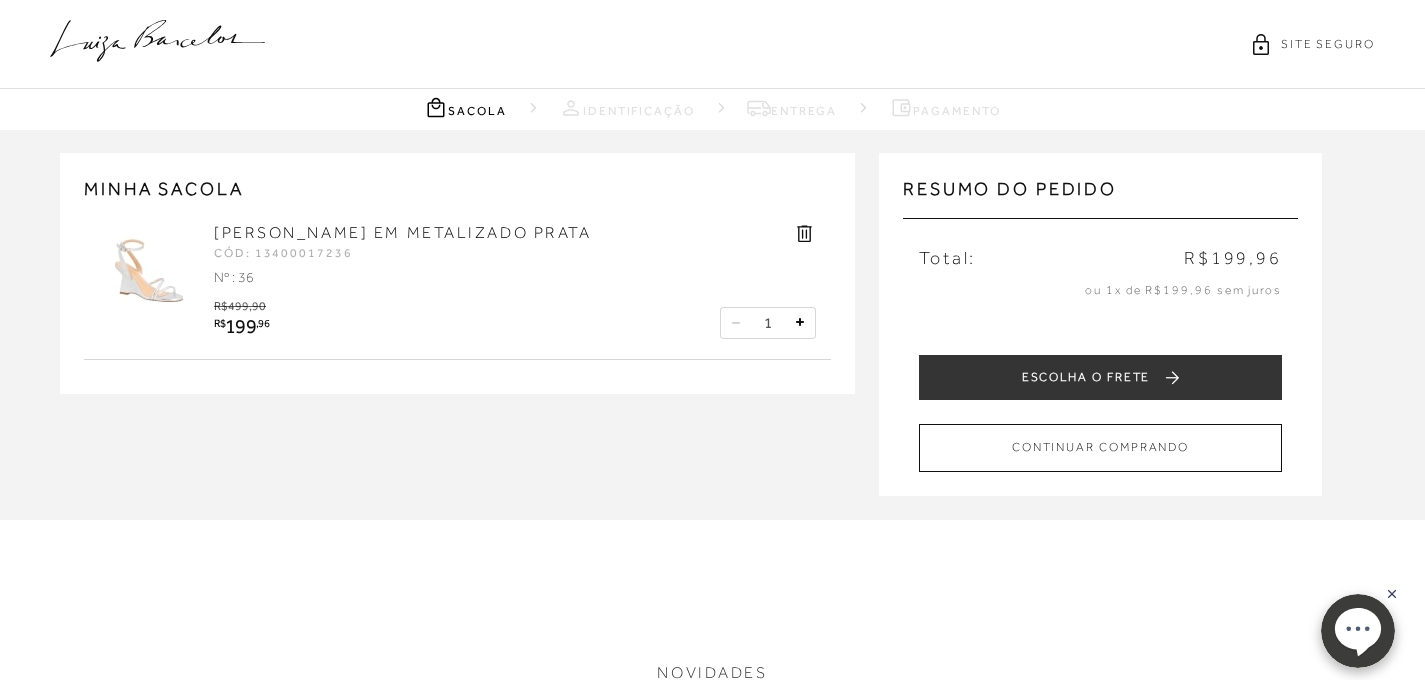 scroll, scrollTop: 0, scrollLeft: 0, axis: both 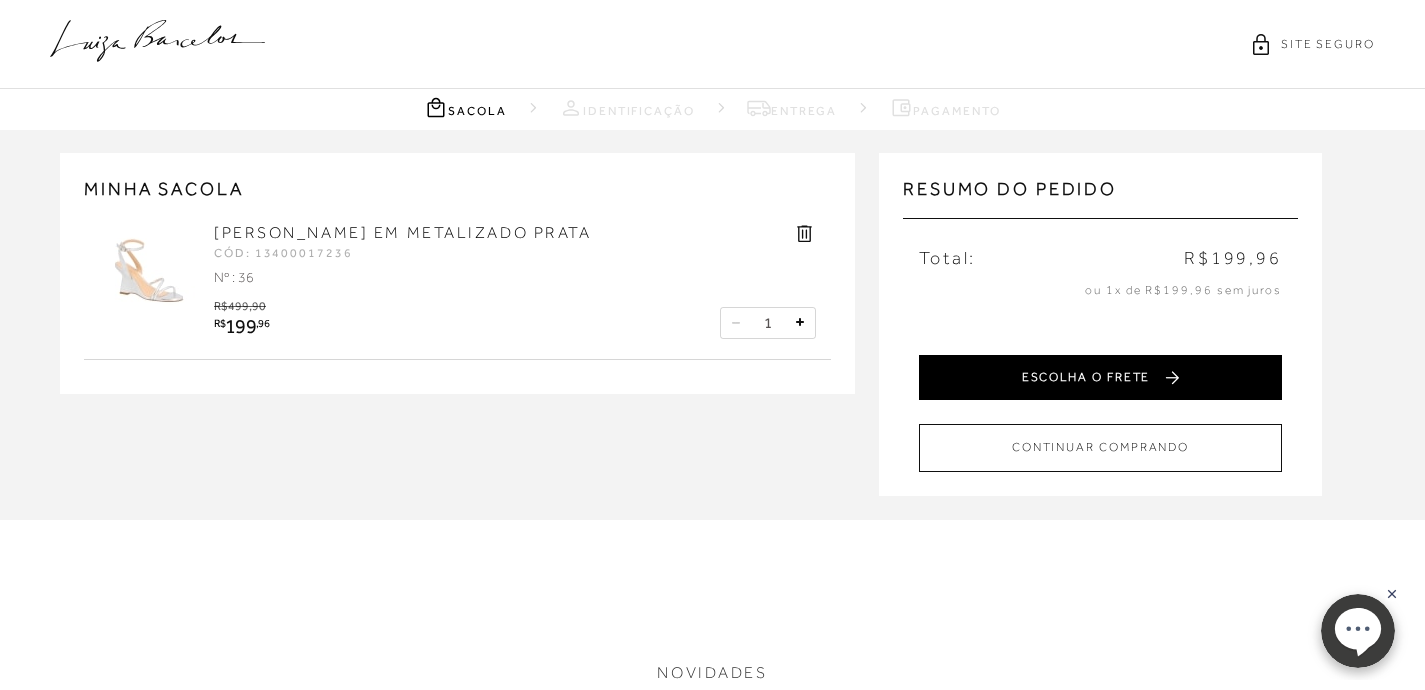 click on "ESCOLHA O FRETE" at bounding box center [1100, 377] 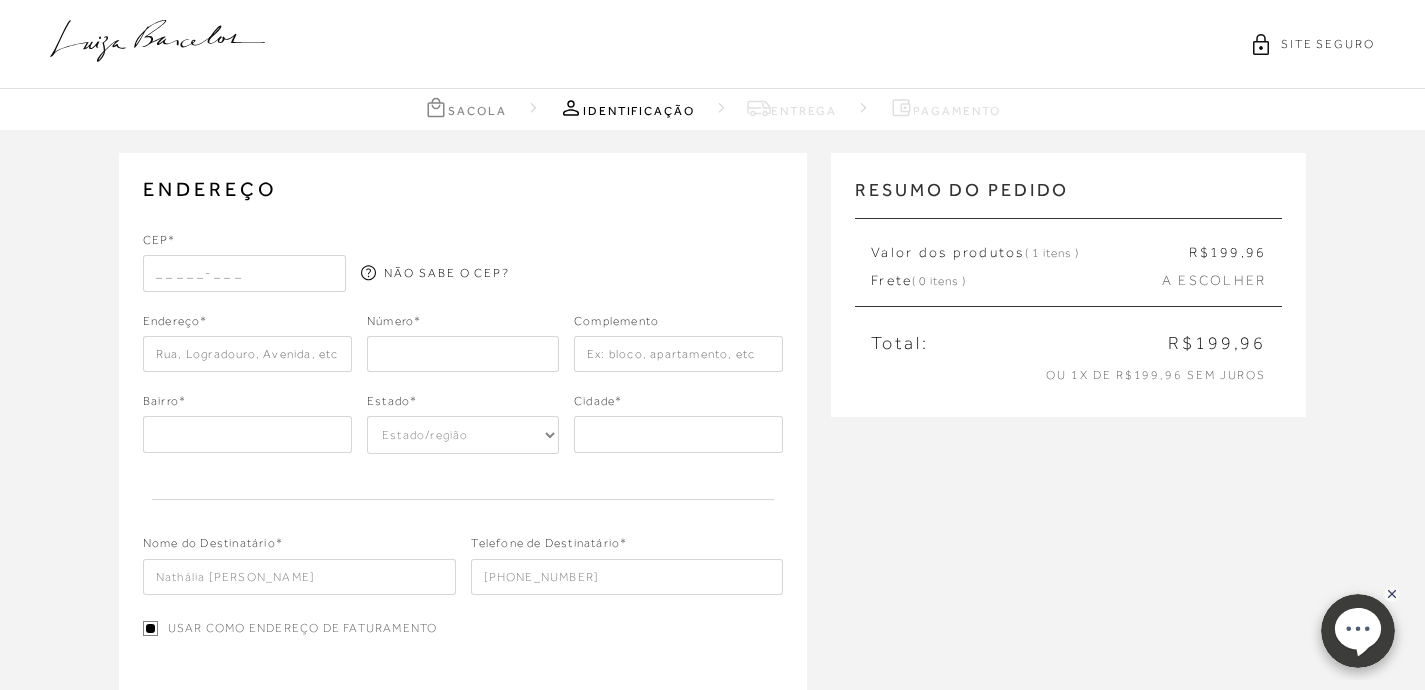 click at bounding box center [245, 273] 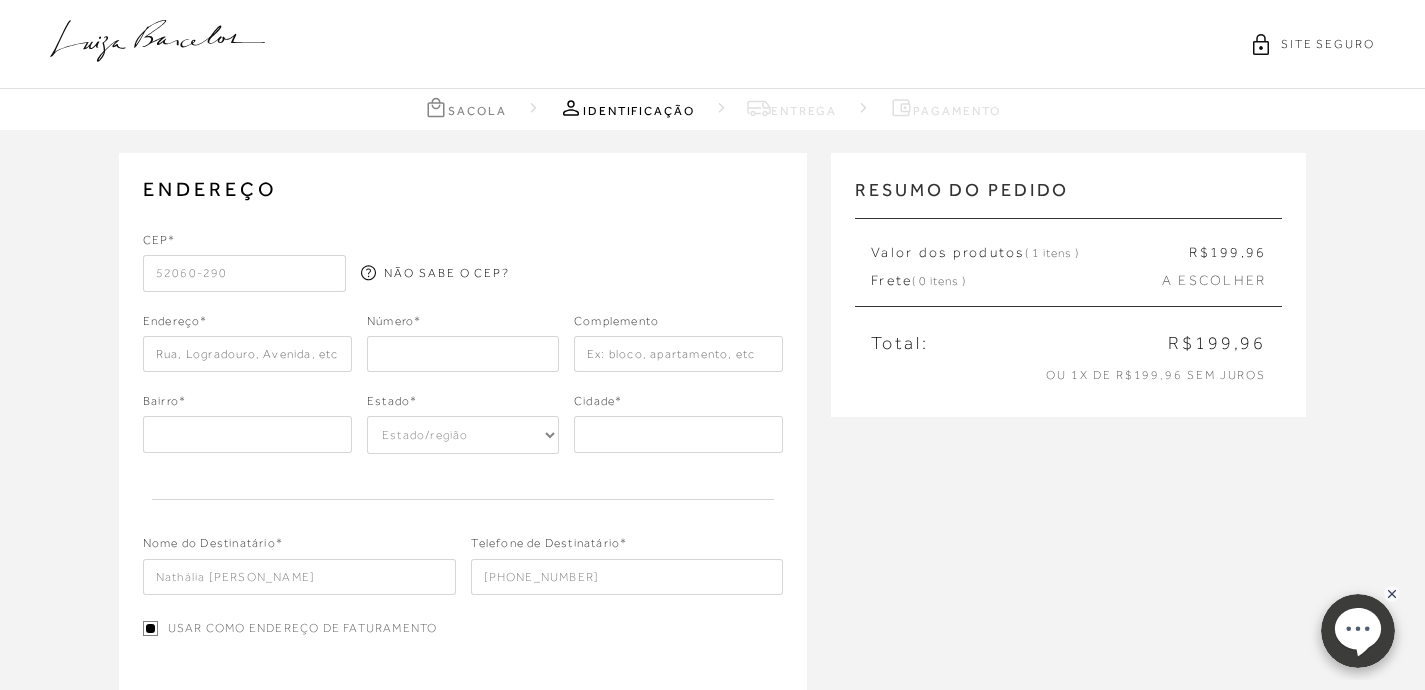 type on "[GEOGRAPHIC_DATA]" 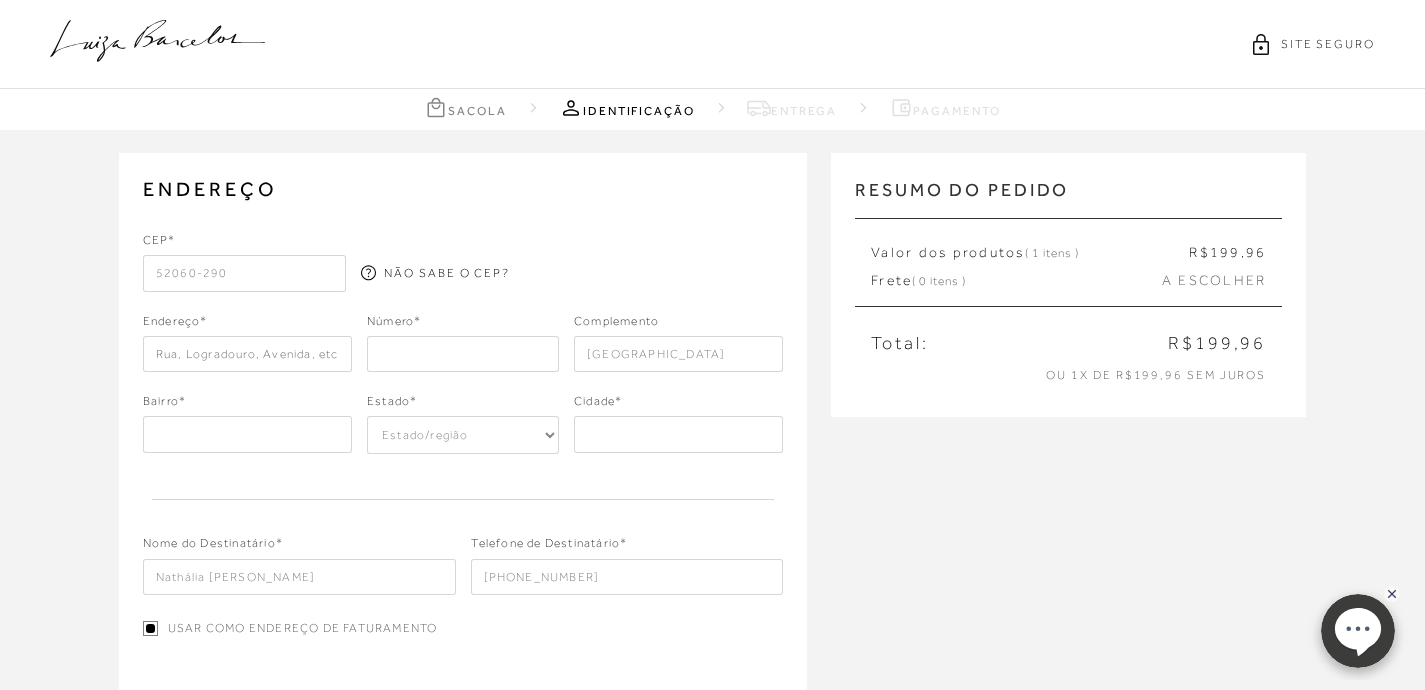 type on "[GEOGRAPHIC_DATA]" 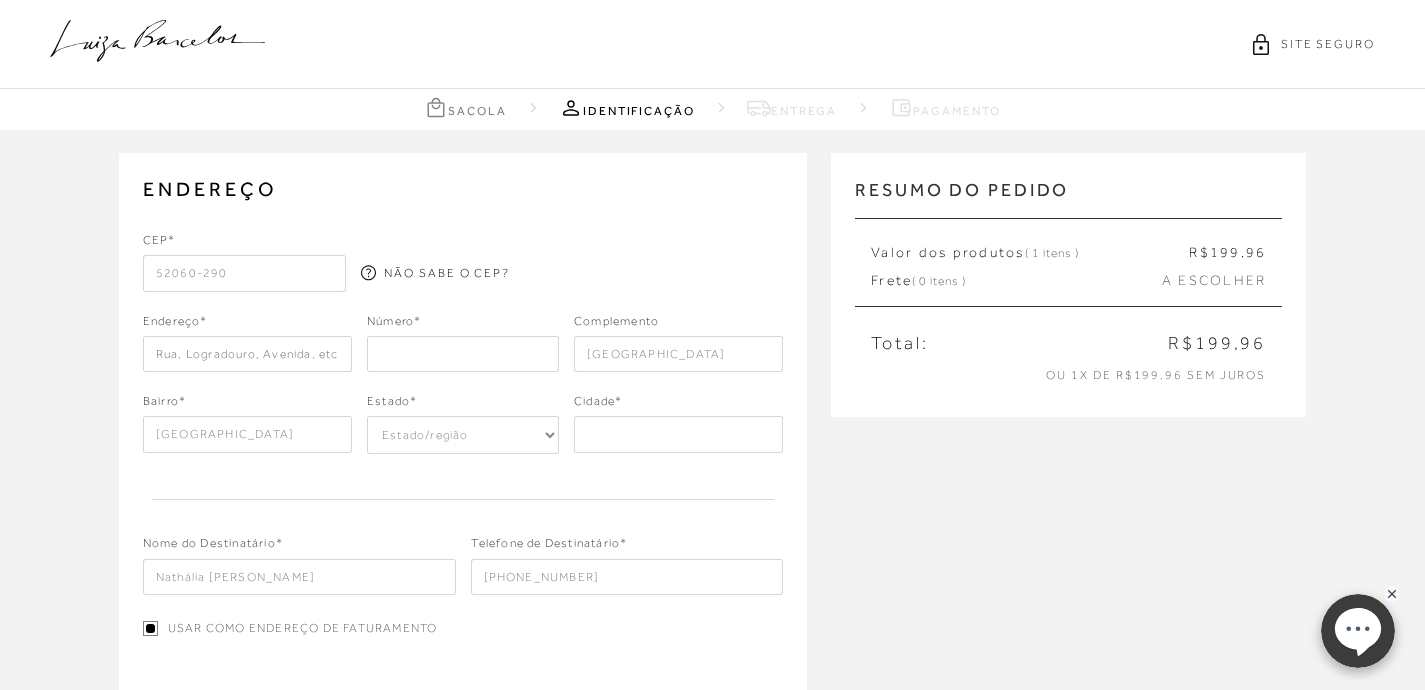 select on "PE" 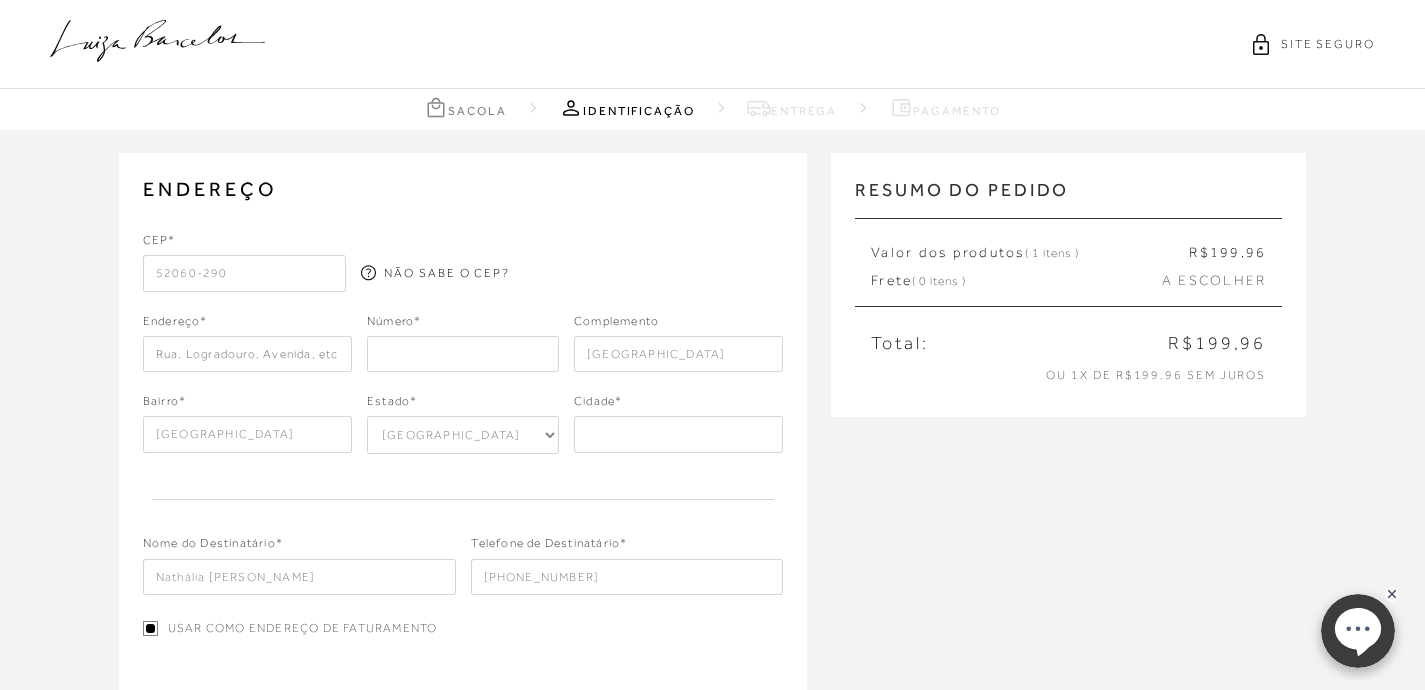 type on "[GEOGRAPHIC_DATA]" 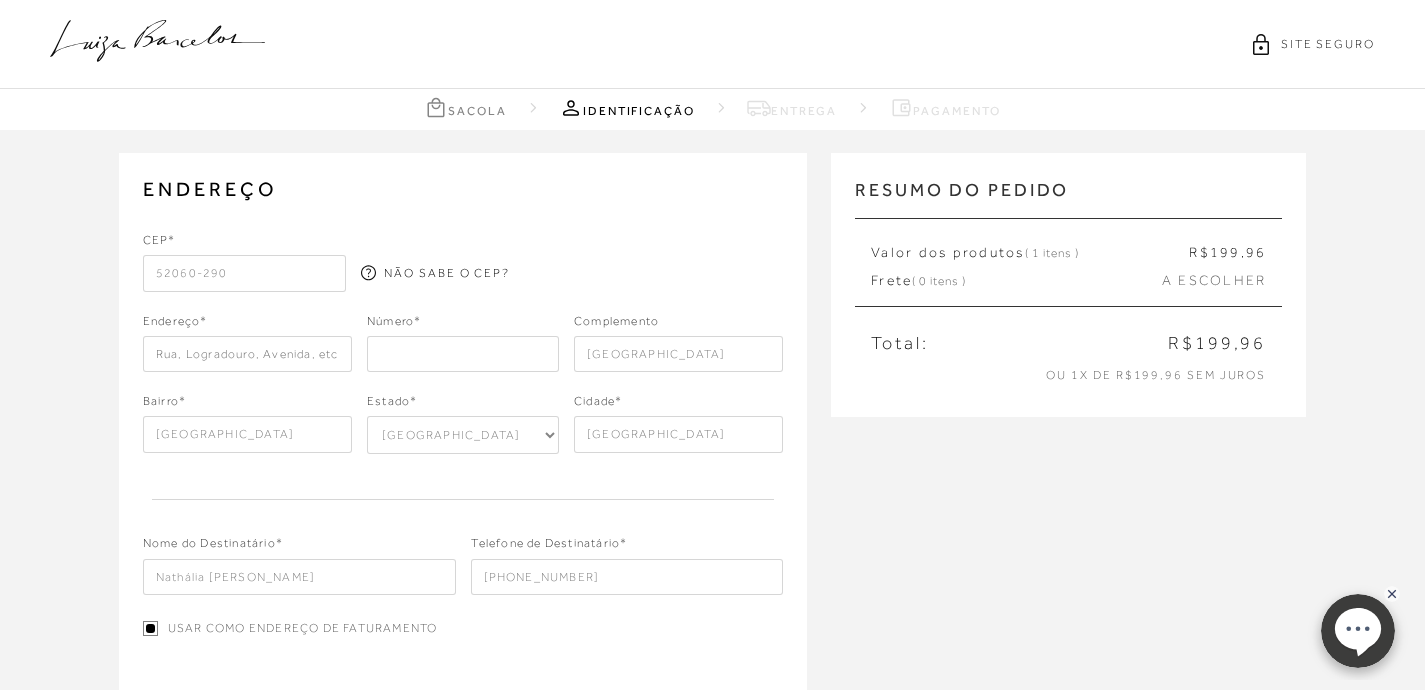 type on "[PHONE_NUMBER]" 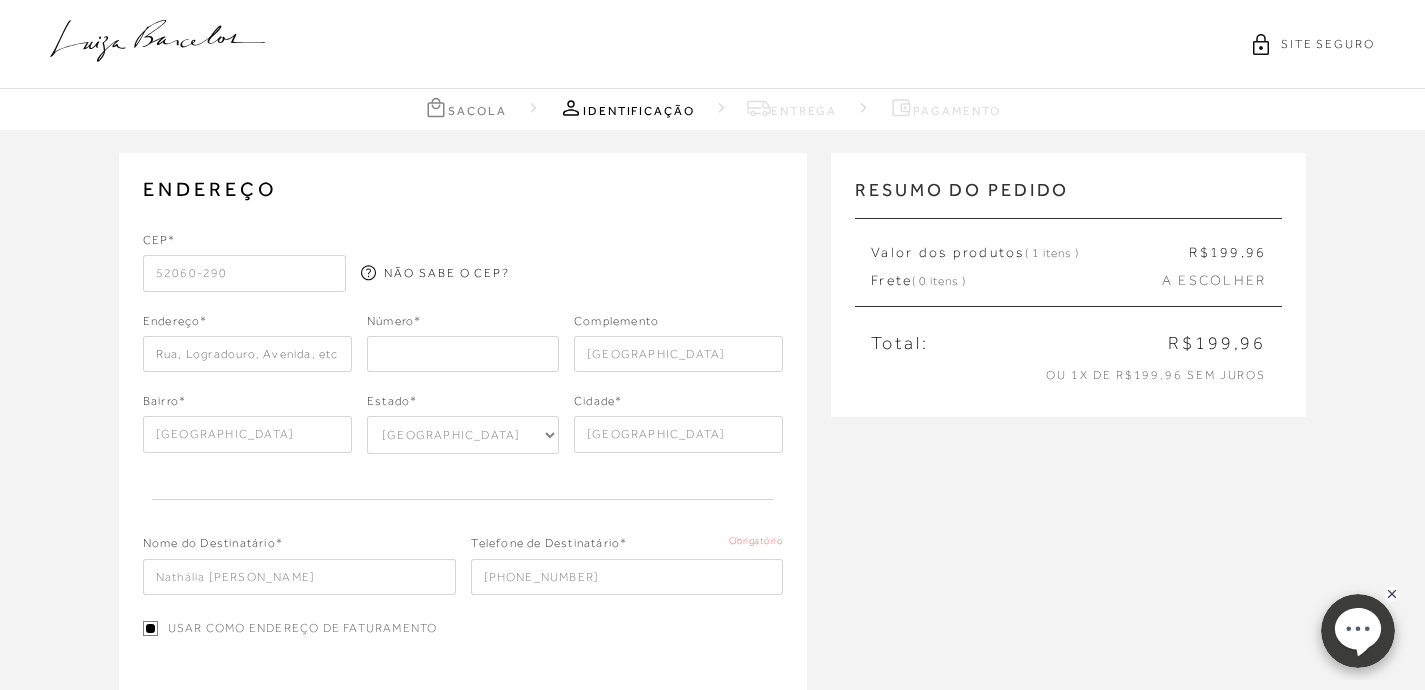 type on "[GEOGRAPHIC_DATA]" 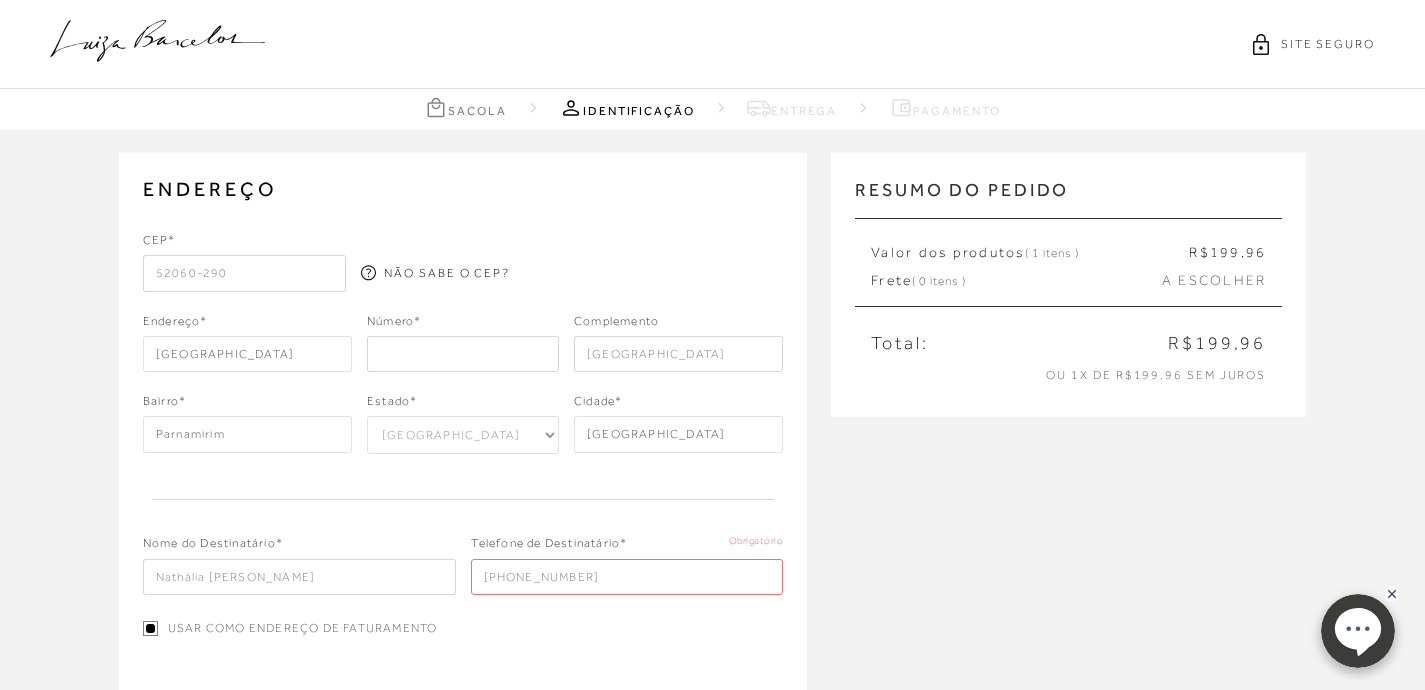click on "ENDEREÇO
Selecione um endereço para entrega
Nenhum endereço salvo.
CEP*
52060-290
NÃO SABE O CEP?" at bounding box center [463, 485] 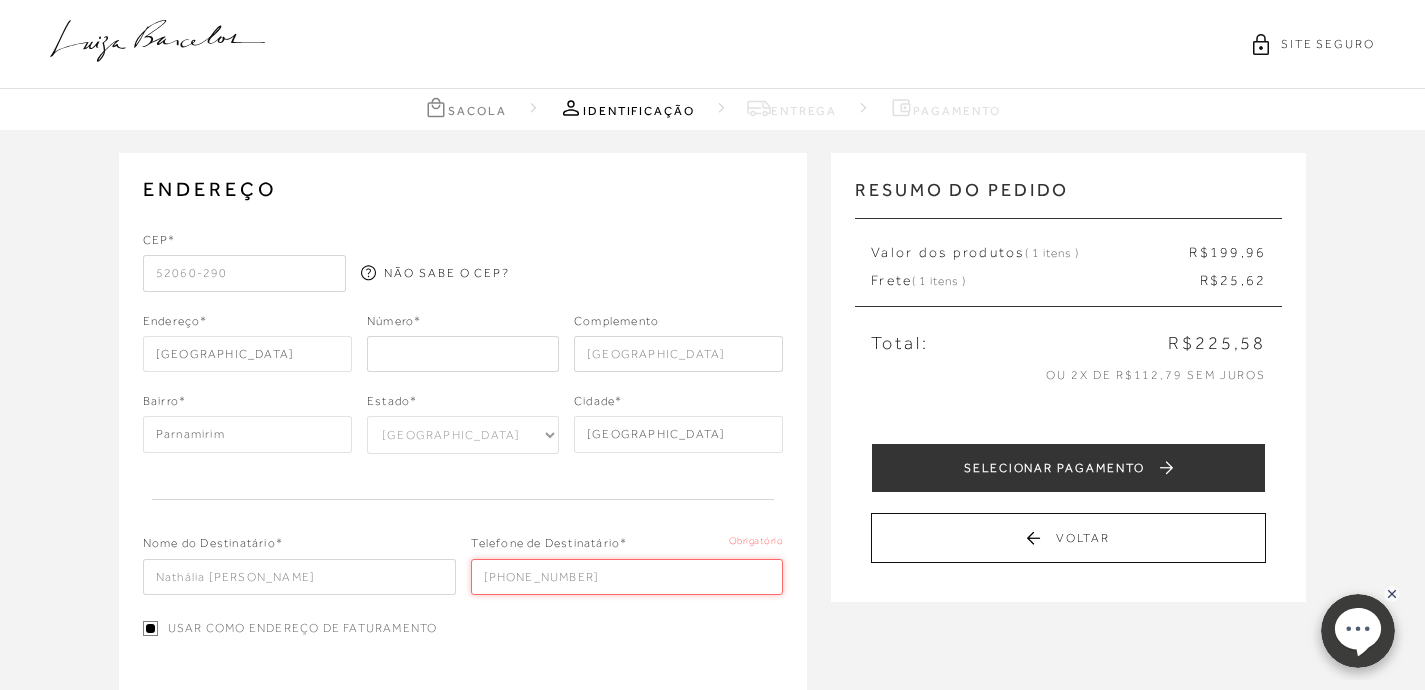 drag, startPoint x: 608, startPoint y: 584, endPoint x: 472, endPoint y: 575, distance: 136.29747 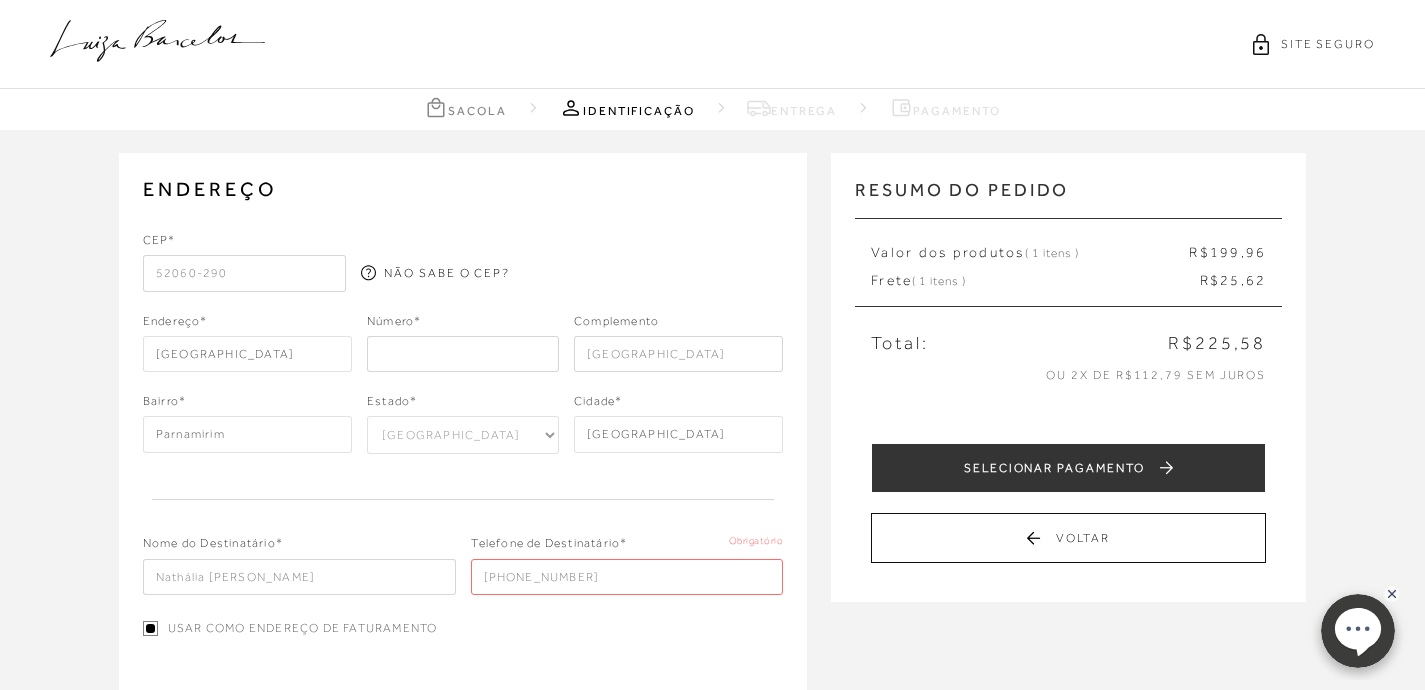 click on "CEP*
52060-290
NÃO SABE O CEP?
Endereço*
[GEOGRAPHIC_DATA]
Bairro*" at bounding box center [463, 487] 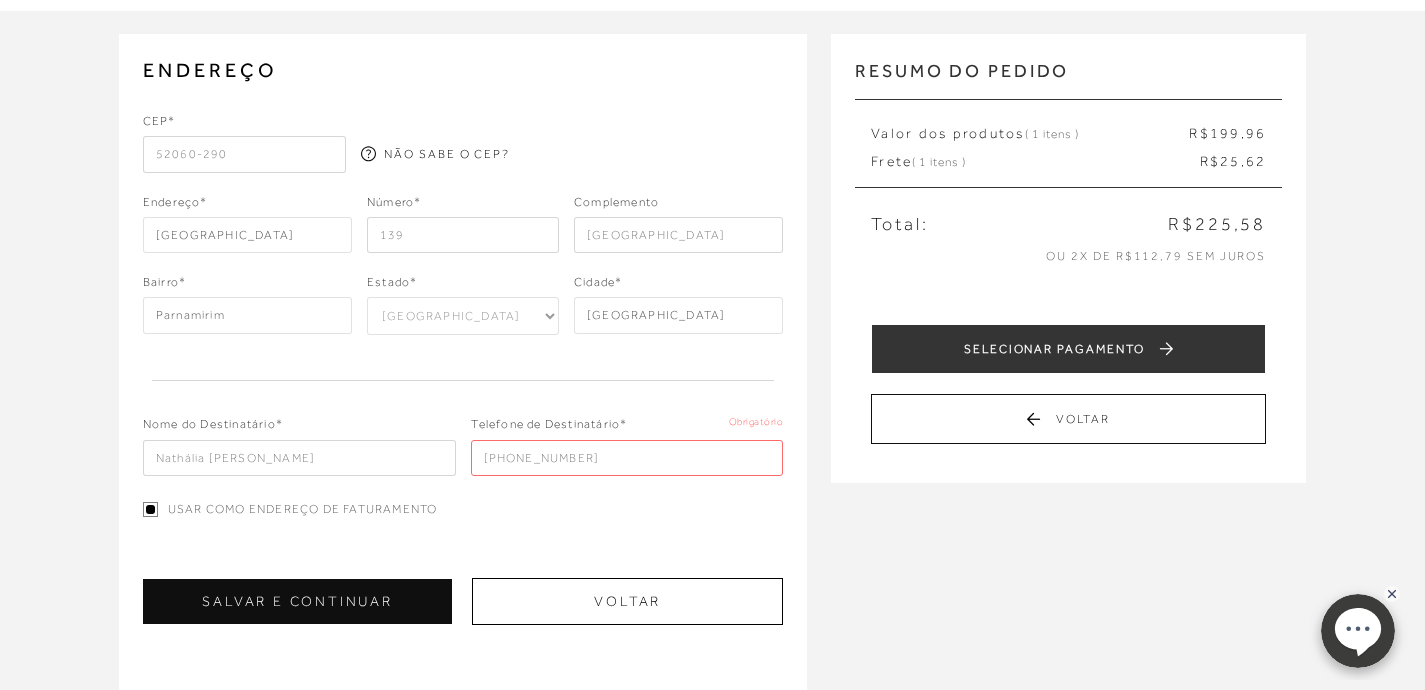 scroll, scrollTop: 161, scrollLeft: 0, axis: vertical 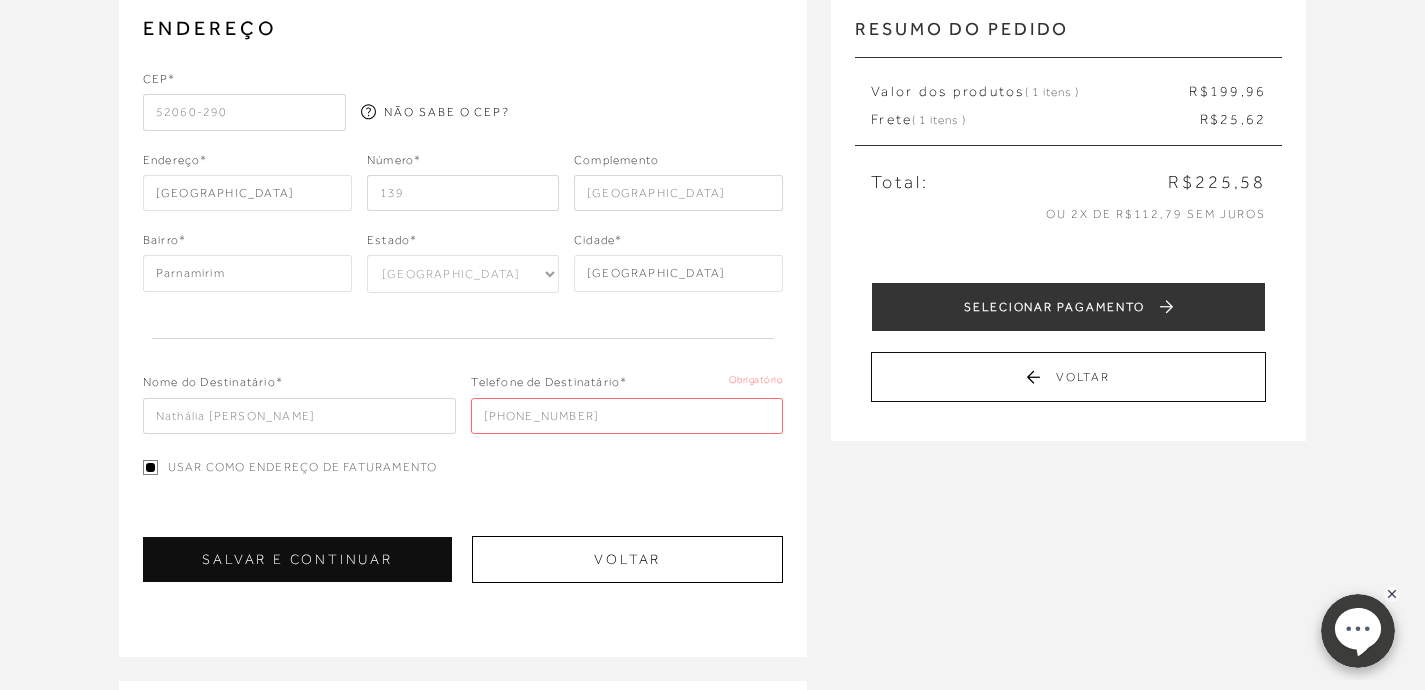 type on "139" 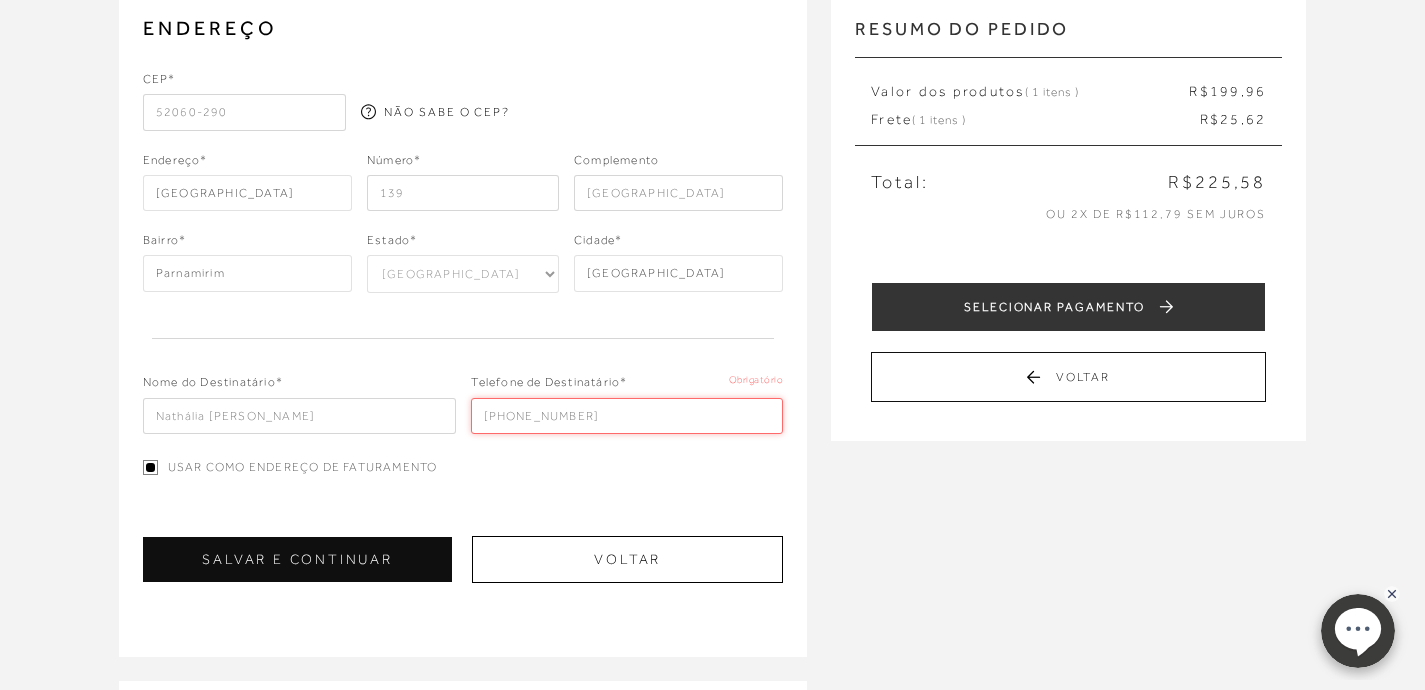 drag, startPoint x: 654, startPoint y: 404, endPoint x: 432, endPoint y: 383, distance: 222.99103 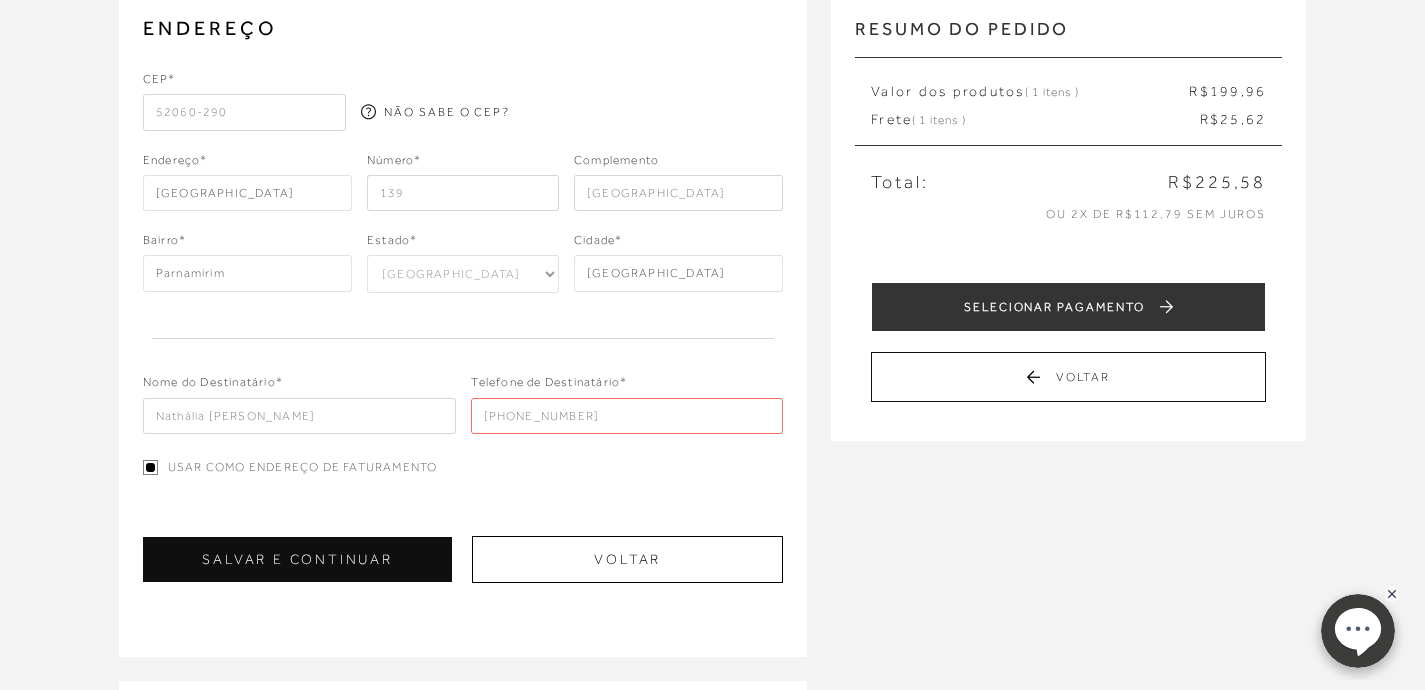 click on "Usar como endereço de faturamento
Definir como endereço padrão" at bounding box center [463, 470] 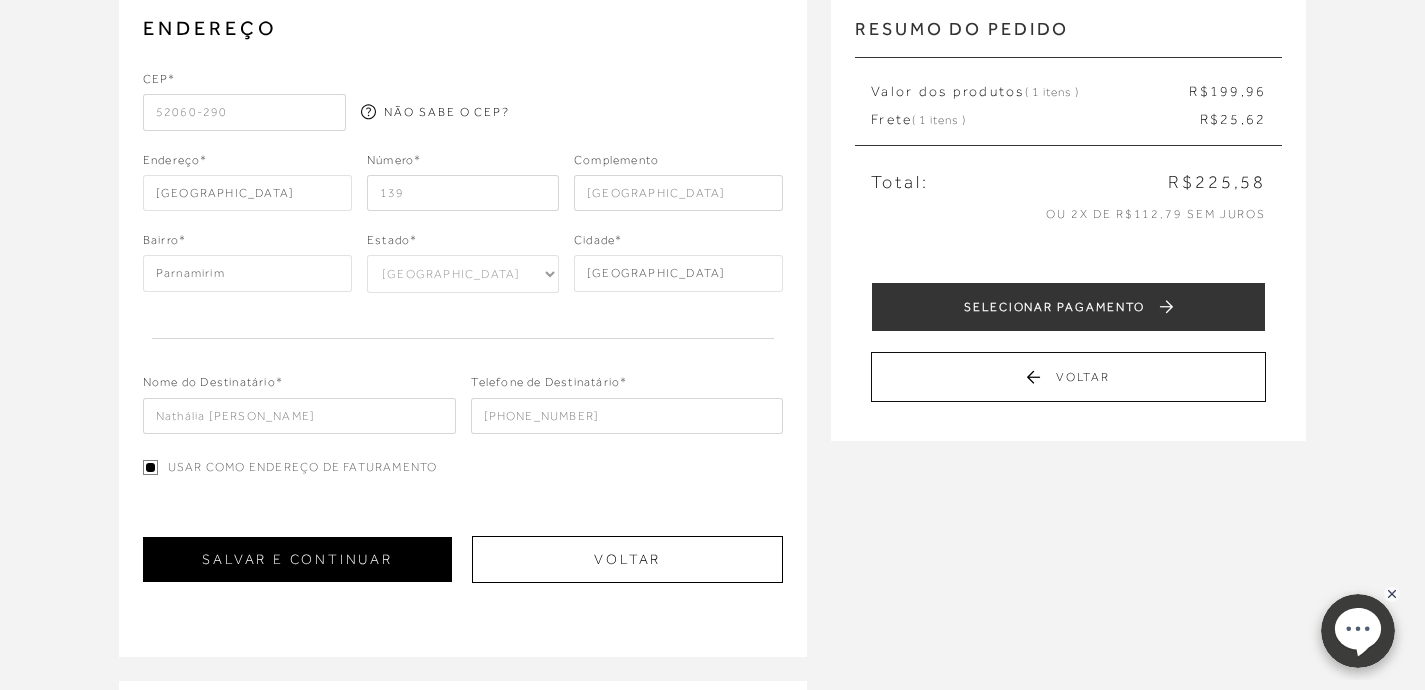 click on "SALVAR E CONTINUAR" at bounding box center (298, 559) 